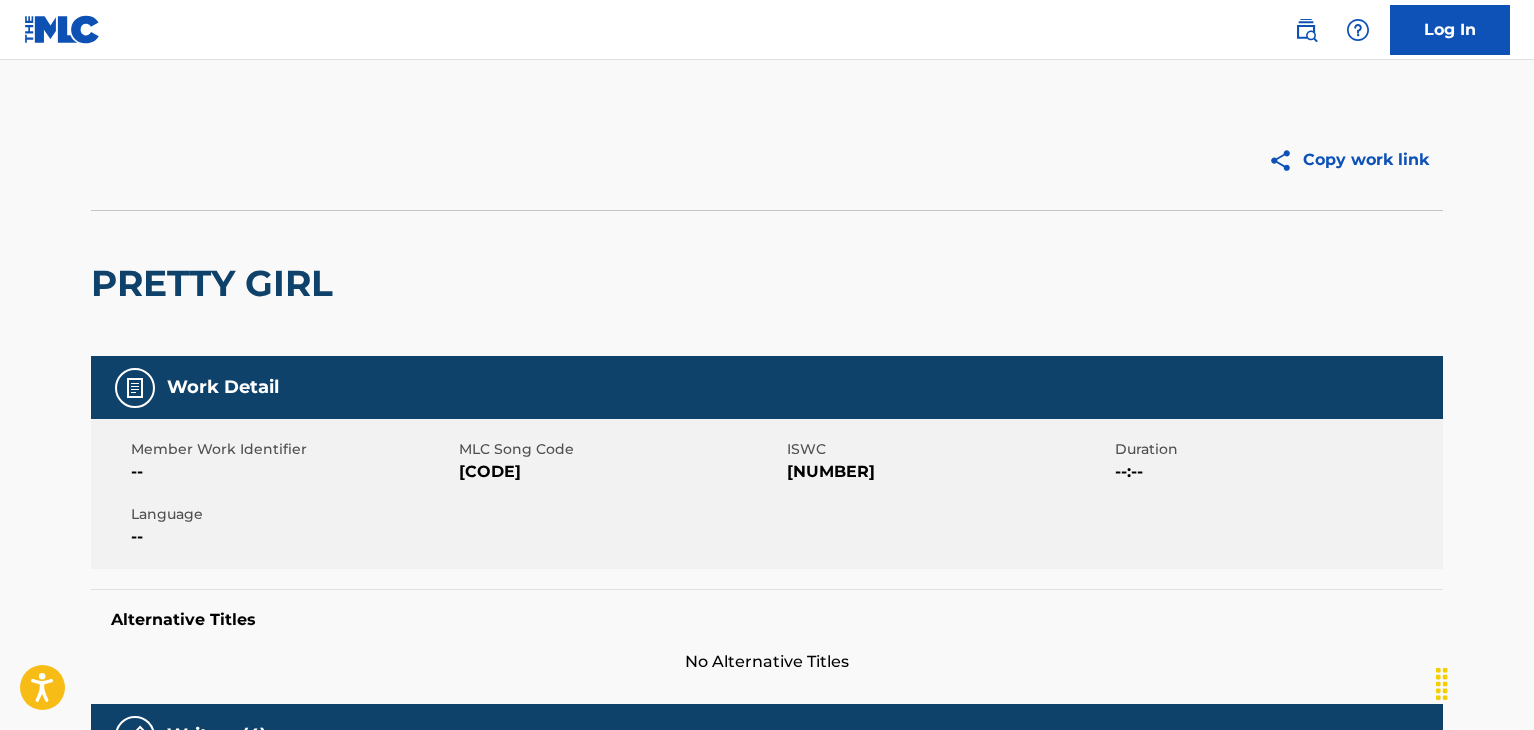 scroll, scrollTop: 0, scrollLeft: 0, axis: both 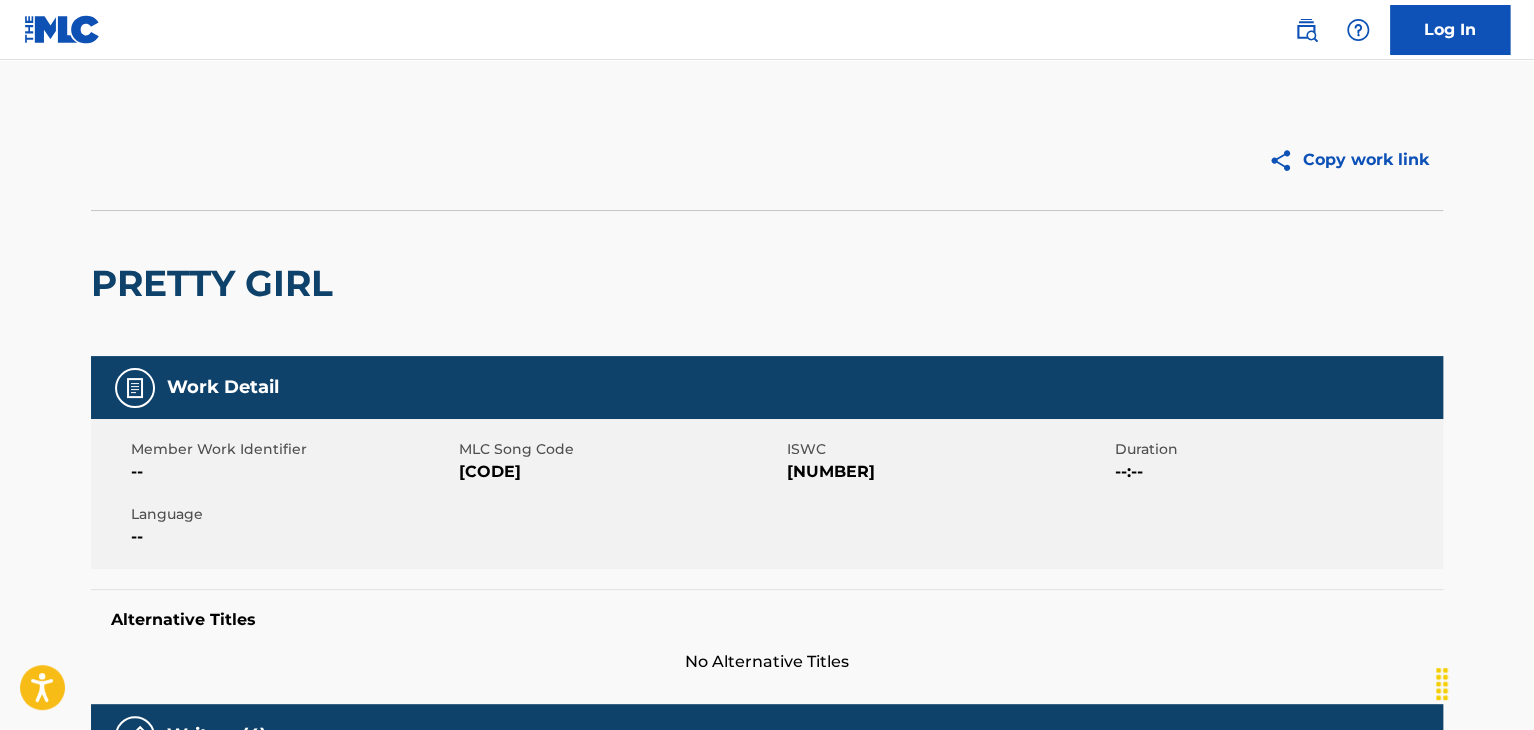 click at bounding box center [62, 29] 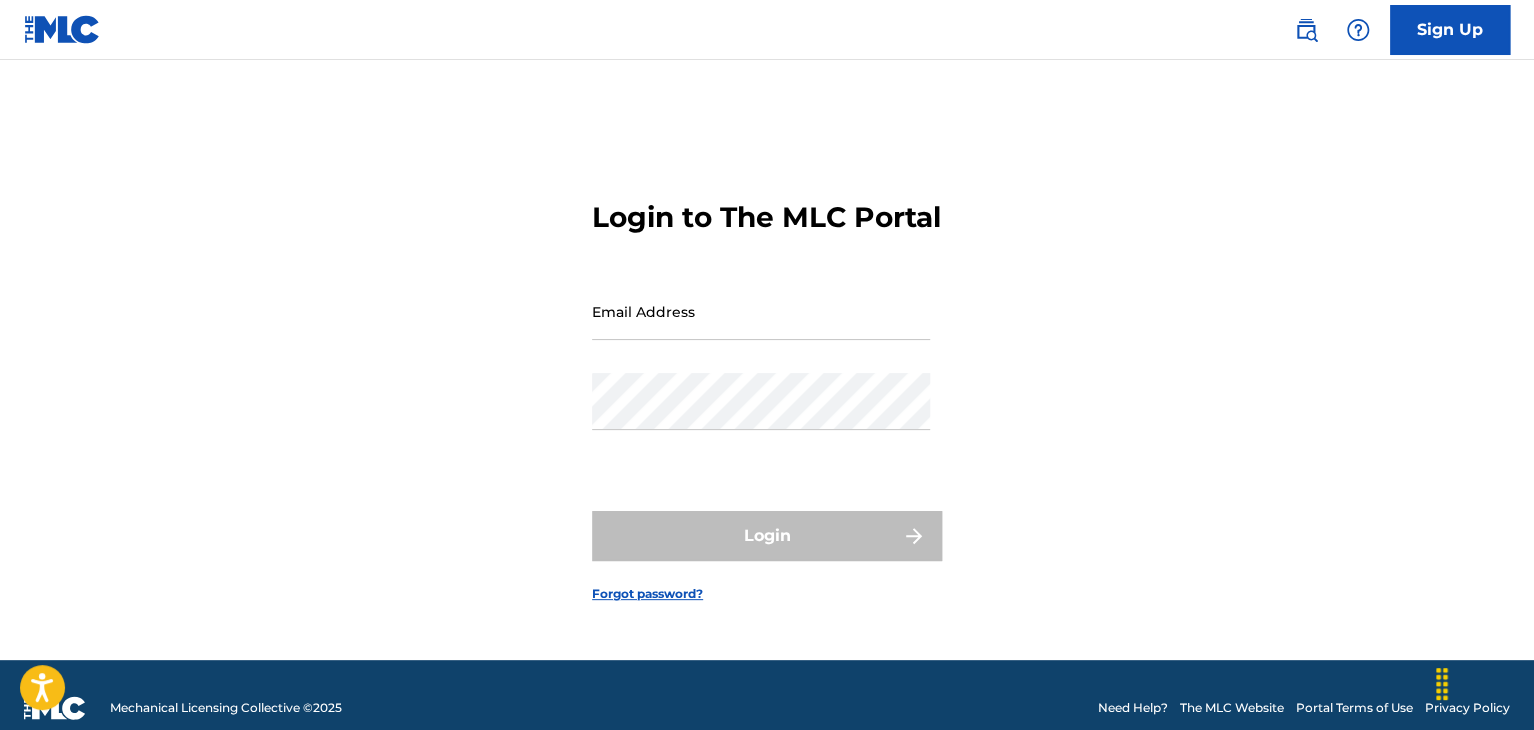 click at bounding box center [1306, 30] 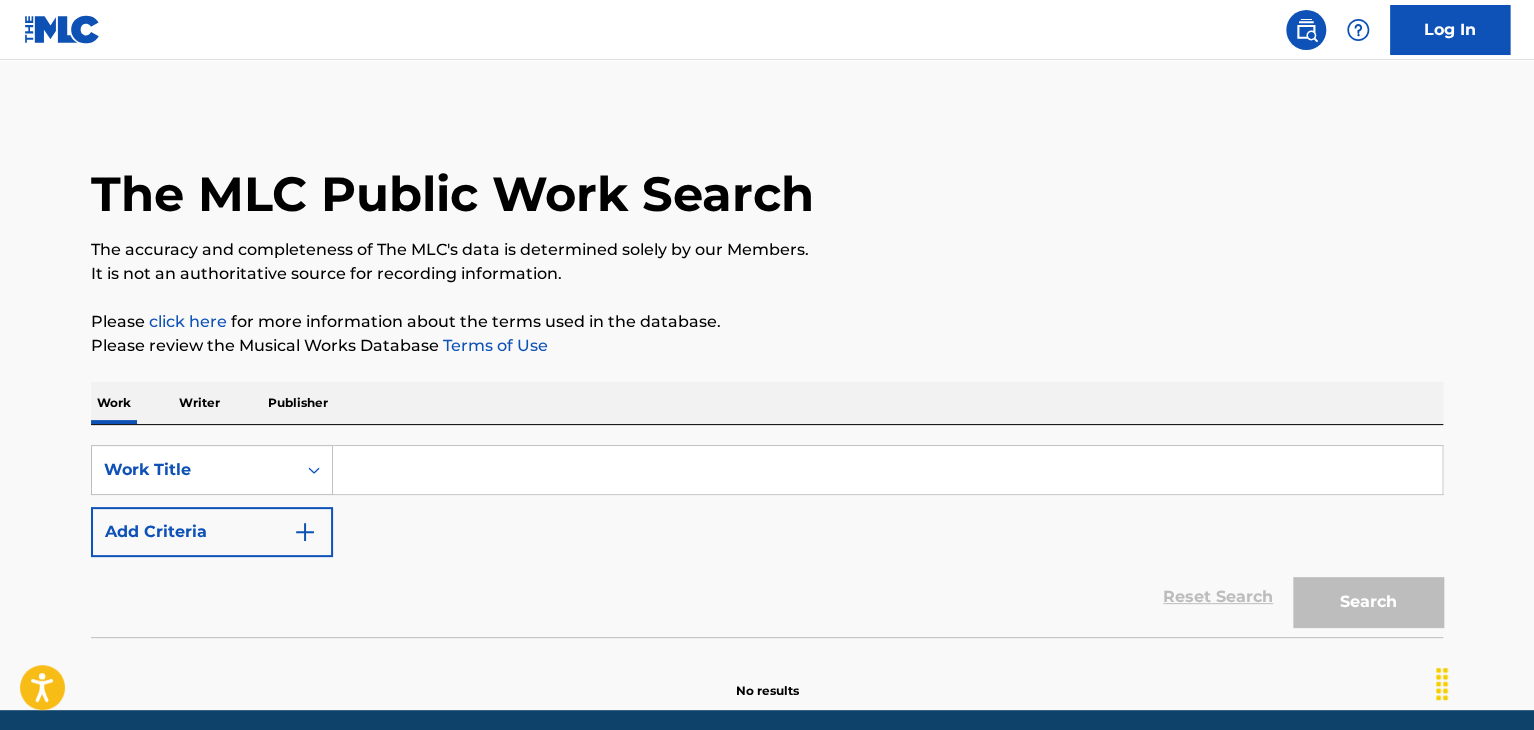 click at bounding box center [887, 470] 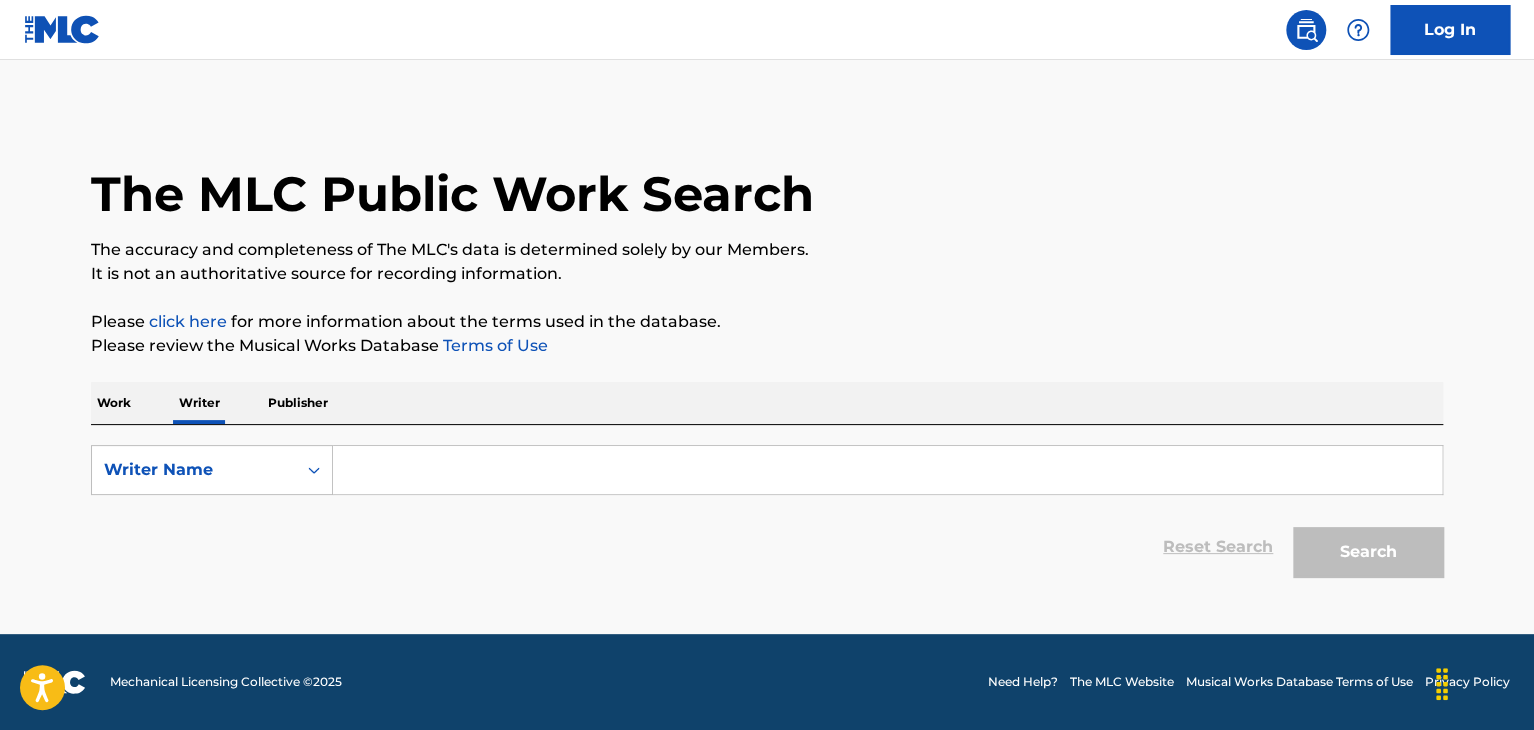 click at bounding box center [887, 470] 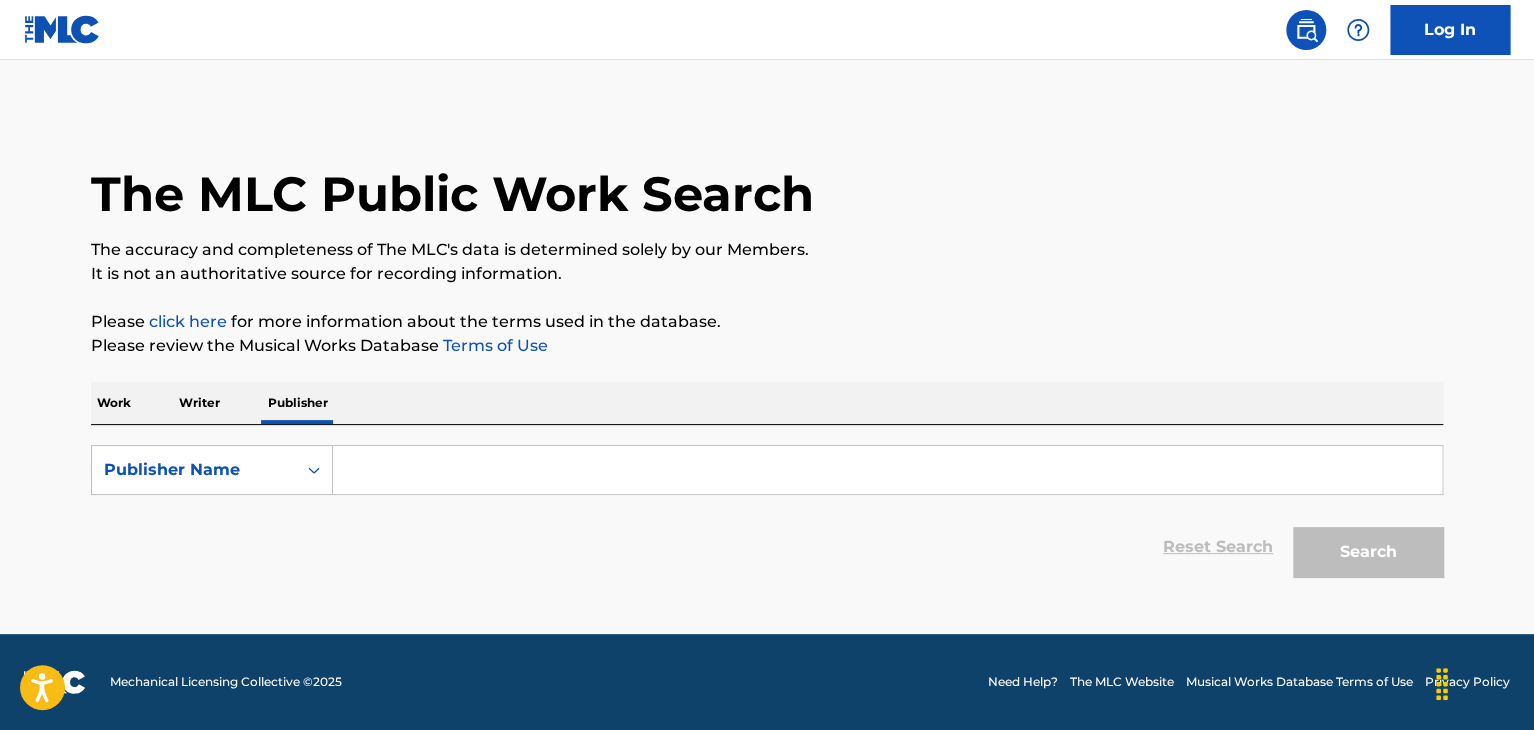 click at bounding box center (887, 470) 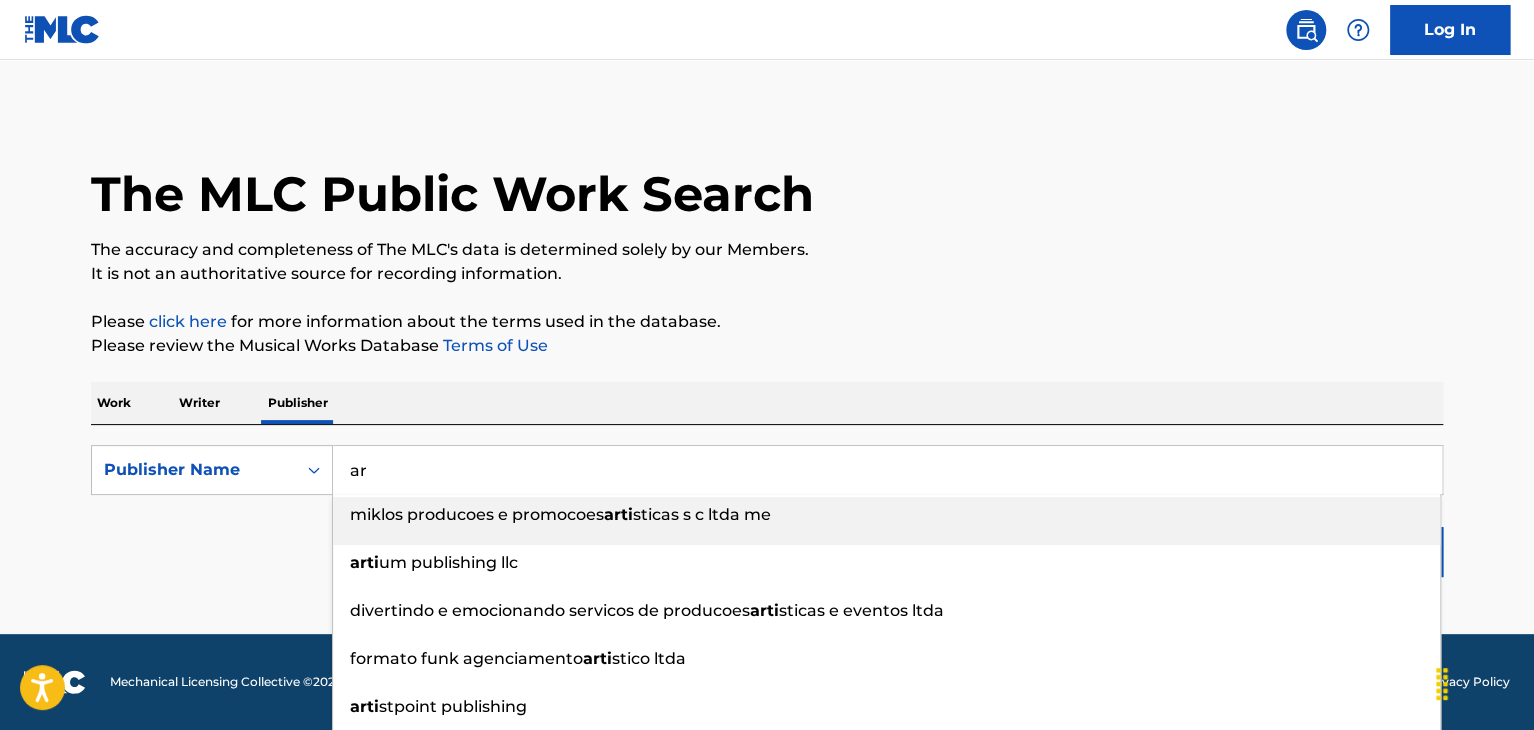 type on "a" 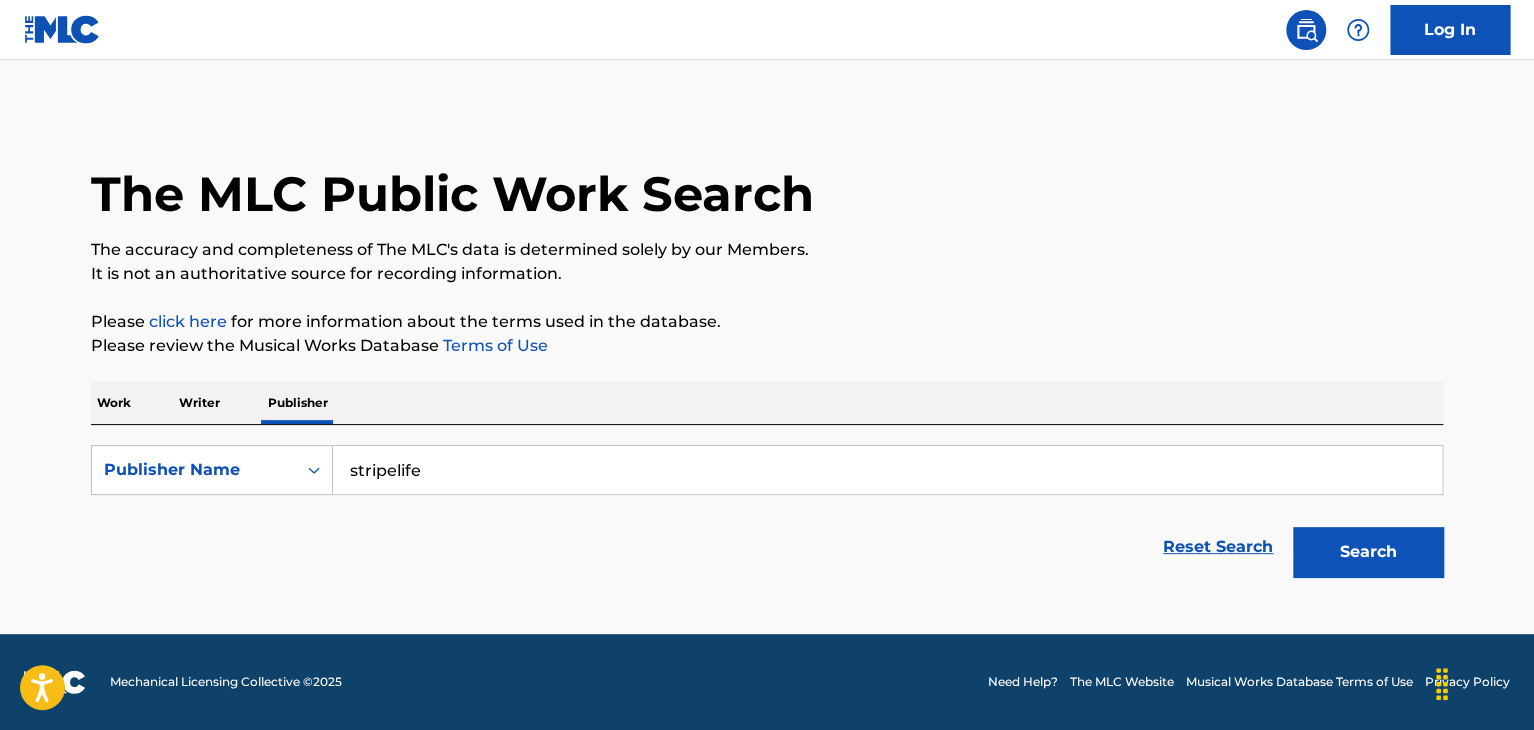 type on "stripelife" 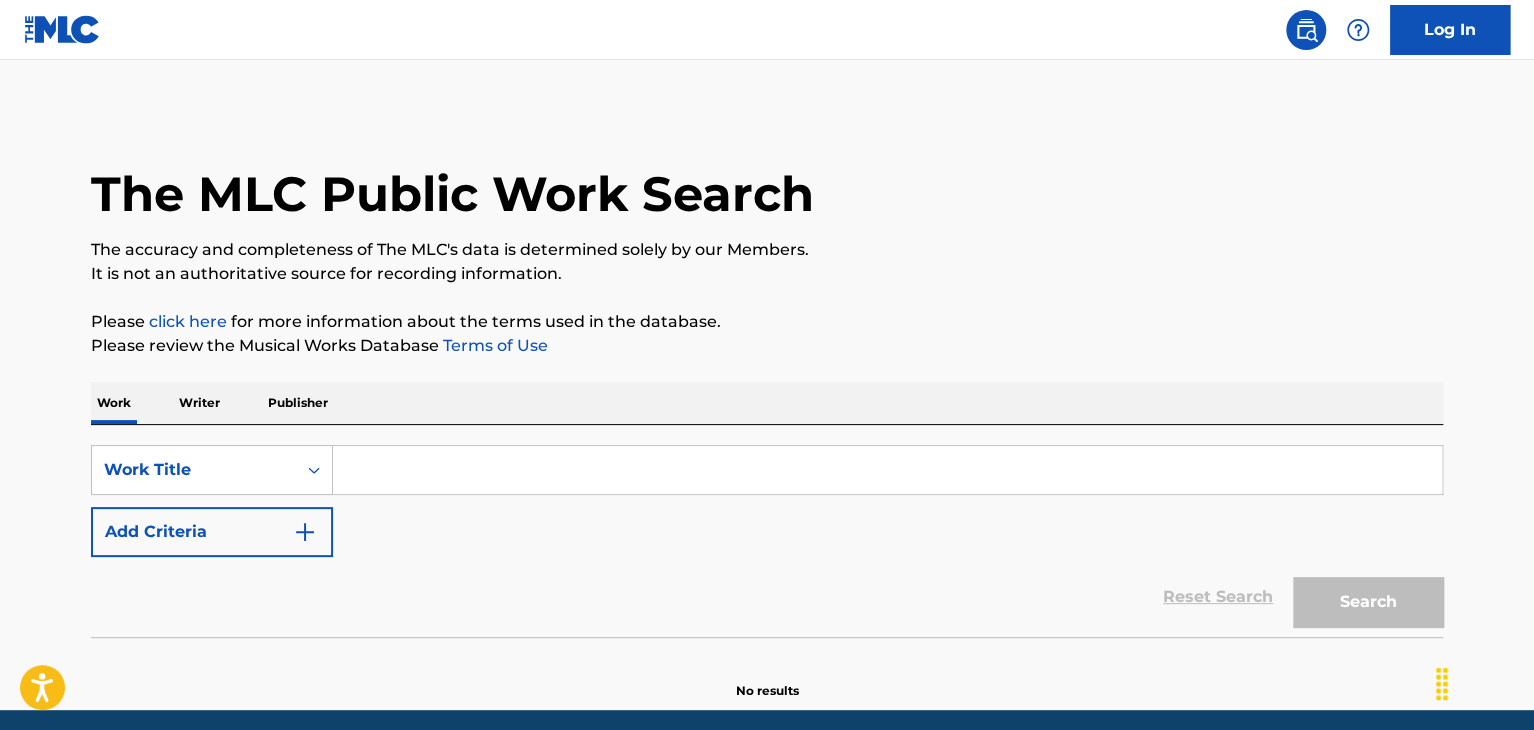 click at bounding box center (887, 470) 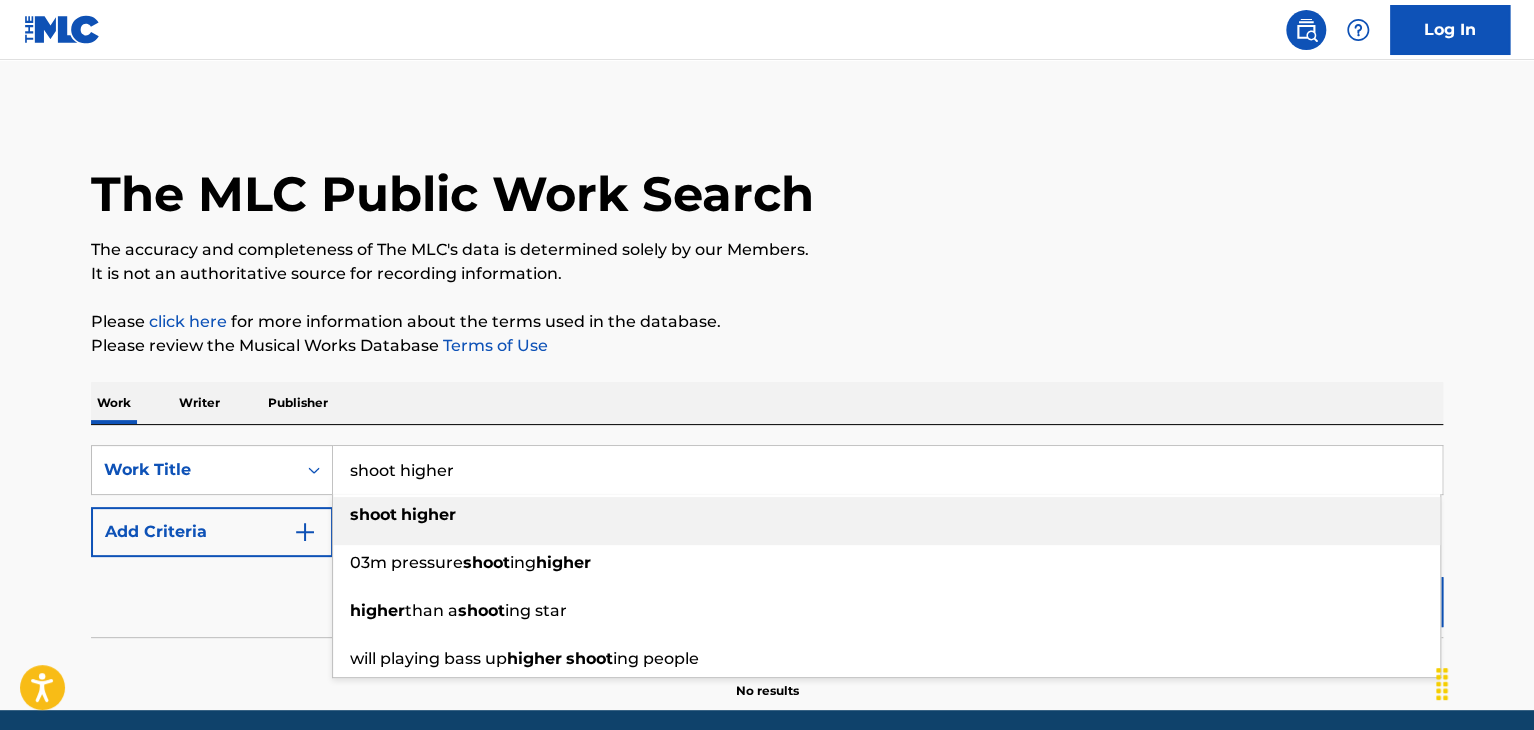 type on "shoot higher" 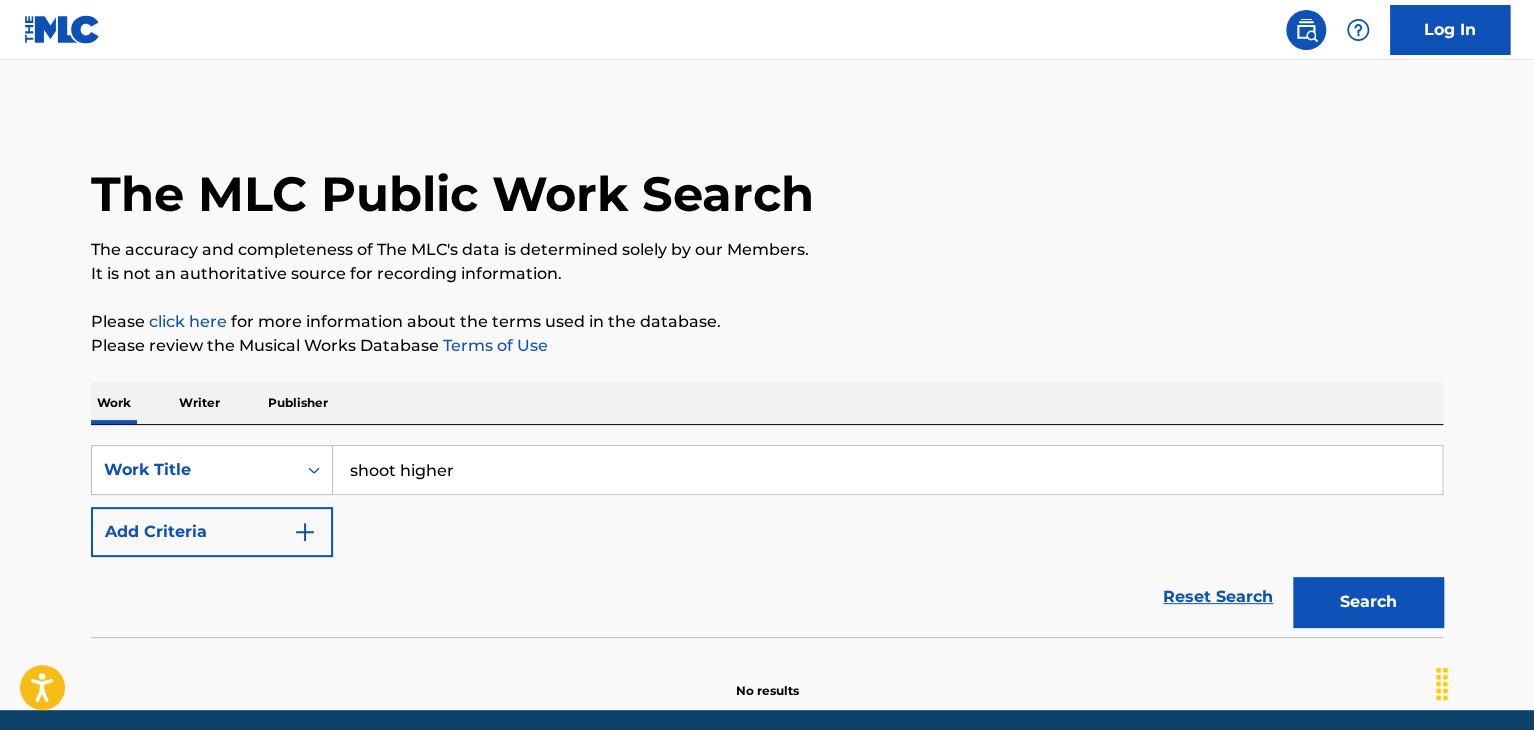 click at bounding box center [305, 532] 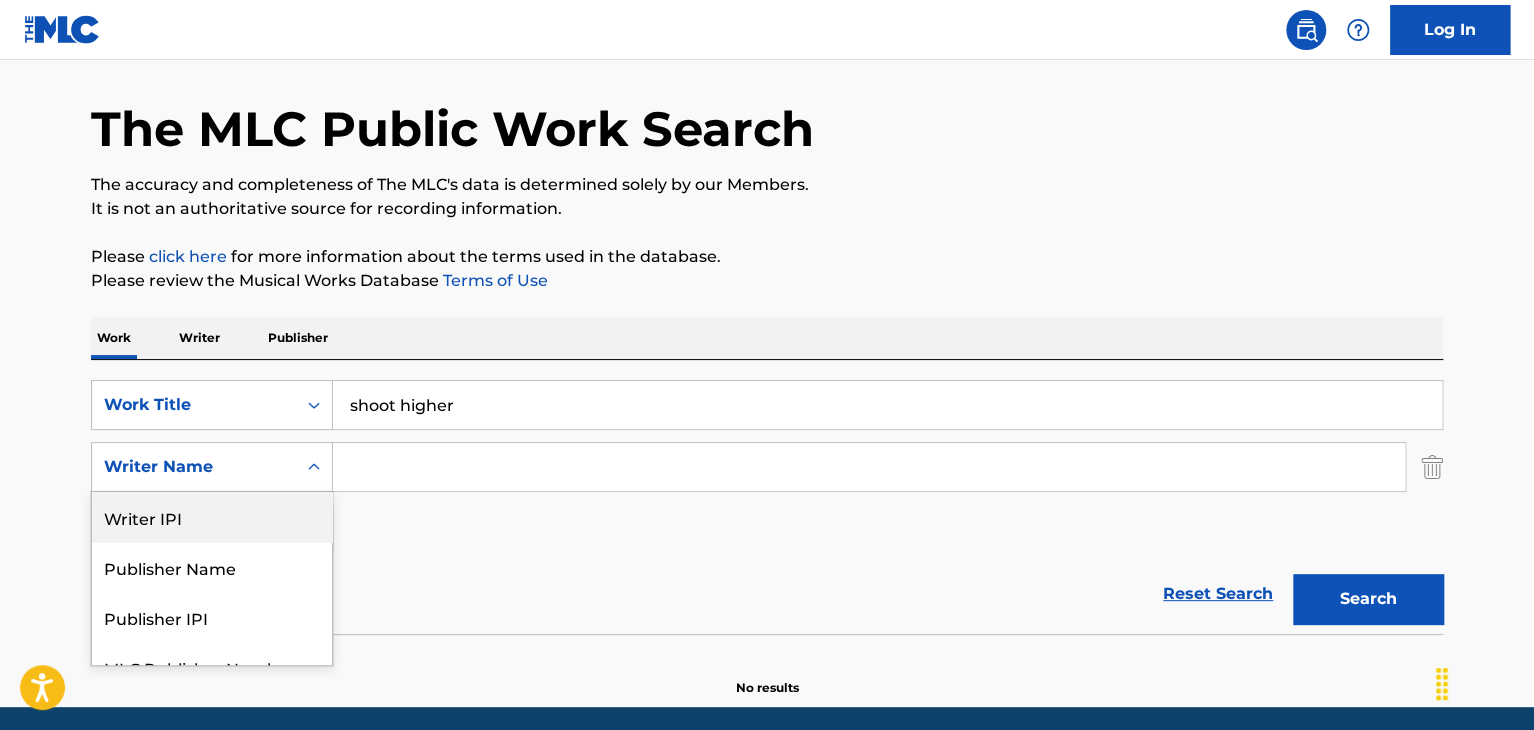 click on "5 results available. Use Up and Down to choose options, press Enter to select the currently focused option, press Escape to exit the menu, press Tab to select the option and exit the menu. Writer Name Writer IPI Publisher Name Publisher IPI MLC Publisher Number Writer Name" at bounding box center (212, 467) 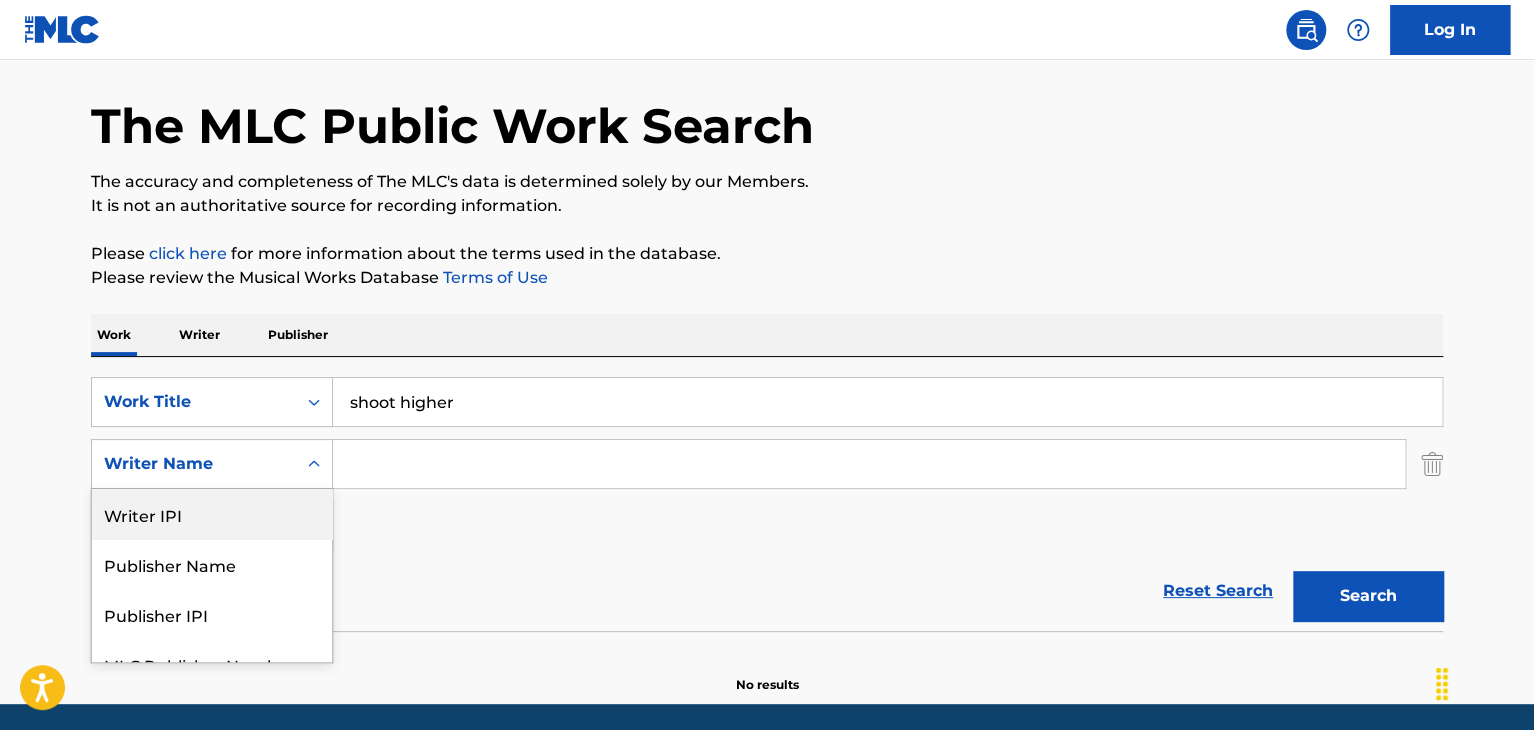 scroll, scrollTop: 77, scrollLeft: 0, axis: vertical 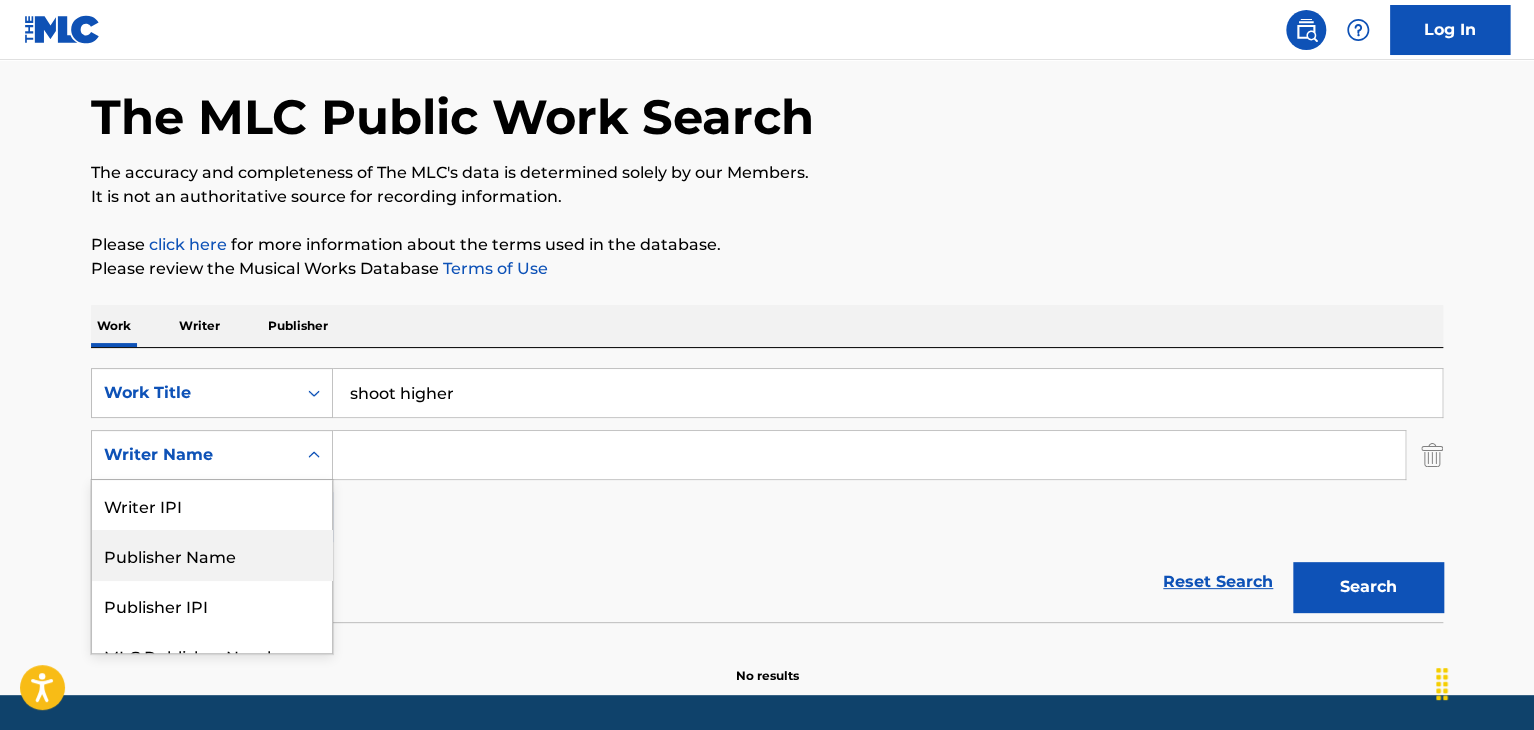 click on "Publisher Name" at bounding box center (212, 555) 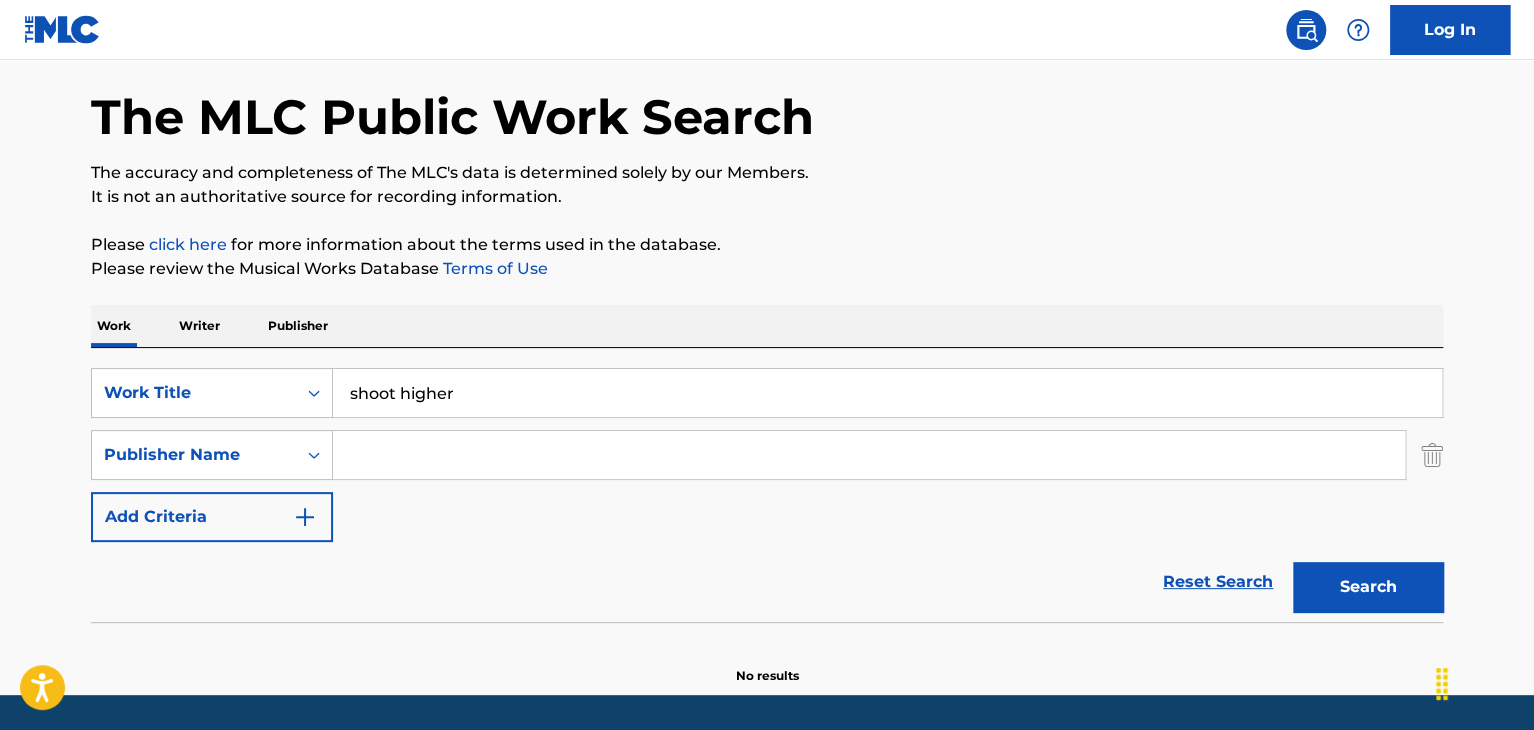 click at bounding box center [869, 455] 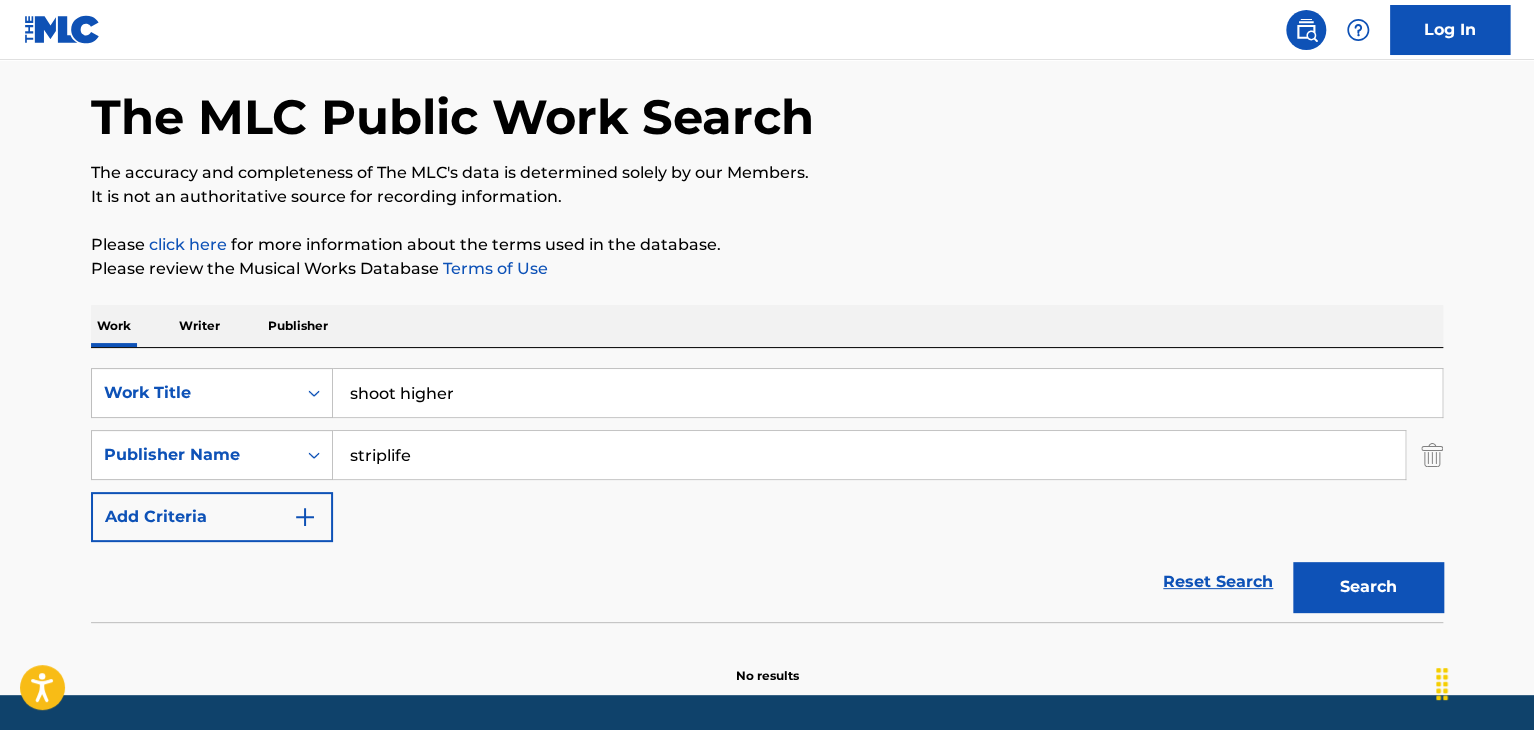 type on "striplife" 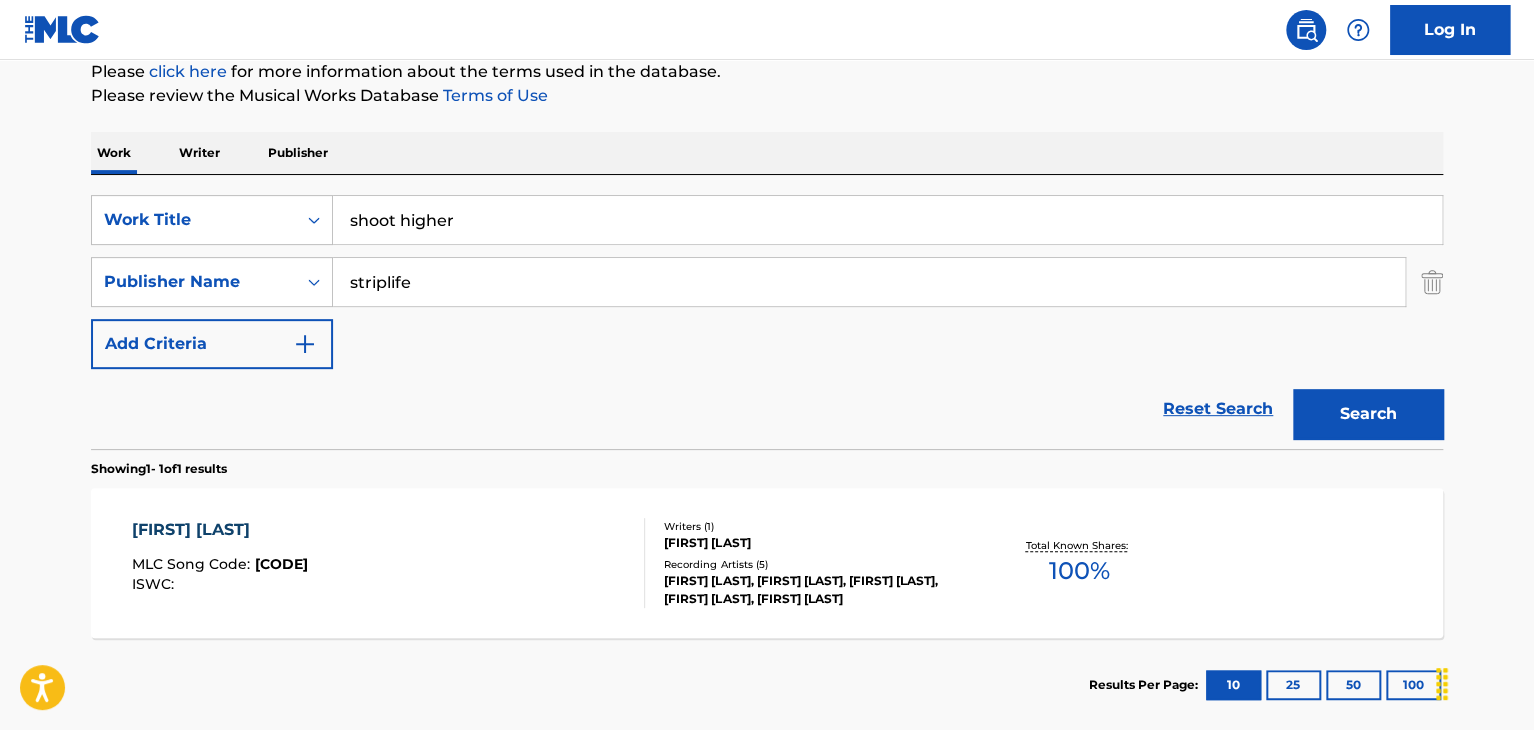 scroll, scrollTop: 252, scrollLeft: 0, axis: vertical 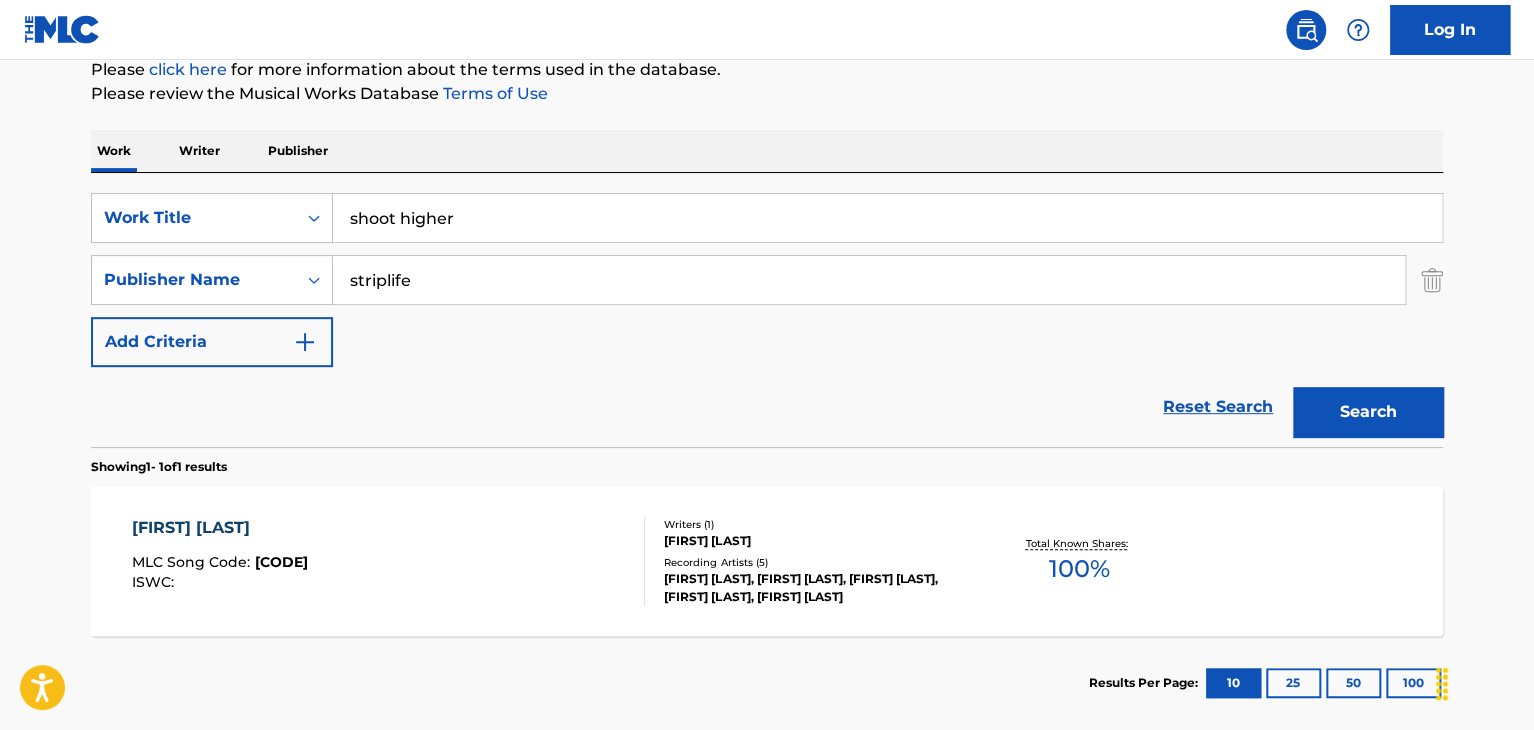 click on "Please review the Musical Works Database   Terms of Use" at bounding box center (767, 94) 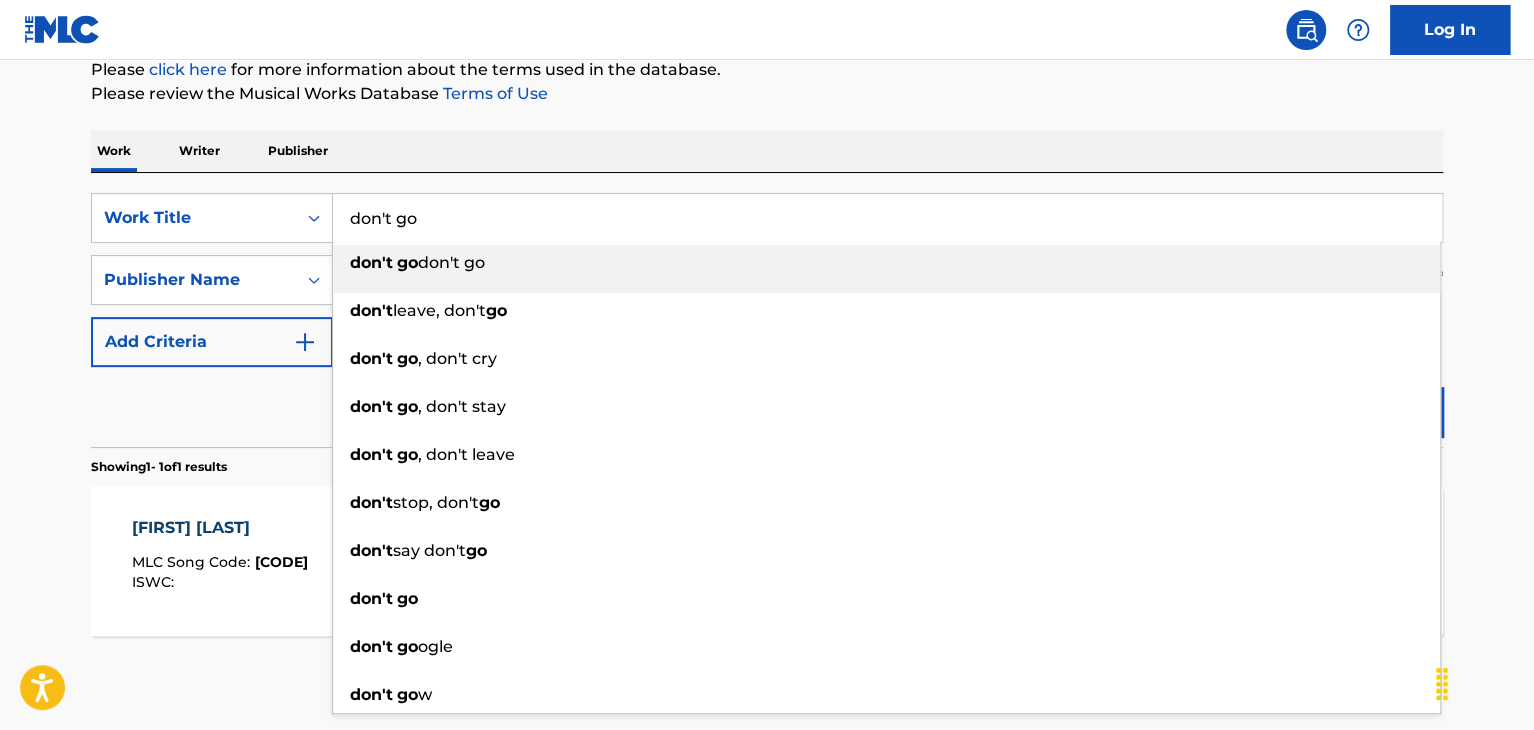 type on "don't go" 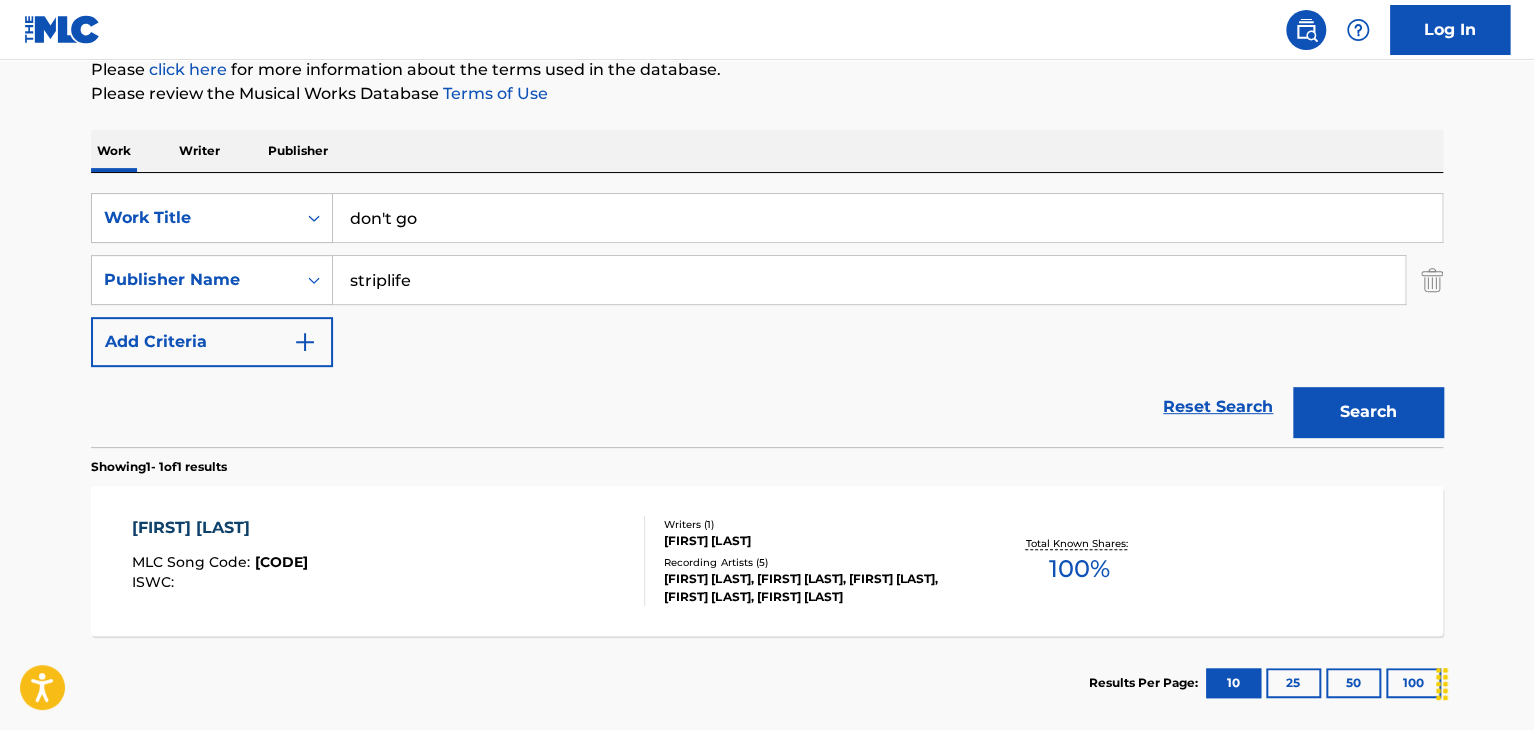 click on "The MLC Public Work Search The accuracy and completeness of The MLC's data is determined solely by our Members. It is not an authoritative source for recording information. Please   click here   for more information about the terms used in the database. Please review the Musical Works Database   Terms of Use Work Writer Publisher SearchWithCriteria988af5ce-0dc5-4096-8c82-0b53ae466f83 Work Title don't go SearchWithCriteriaf6f7a662-bf83-42d3-bc36-a6e51a16949e Publisher Name striplife Add Criteria Reset Search Search Showing  1  -   1  of  1   results   SHOOT HIGHER MLC Song Code : S584E7 ISWC : Writers ( 1 ) MARLON ROBERTS Recording Artists ( 5 ) CASH GOTTI, CASH GOTTI, CASH GOTTI, CASH GOTTI, CASH GOTTI Total Known Shares: 100 % Results Per Page: 10 25 50 100" at bounding box center (767, 294) 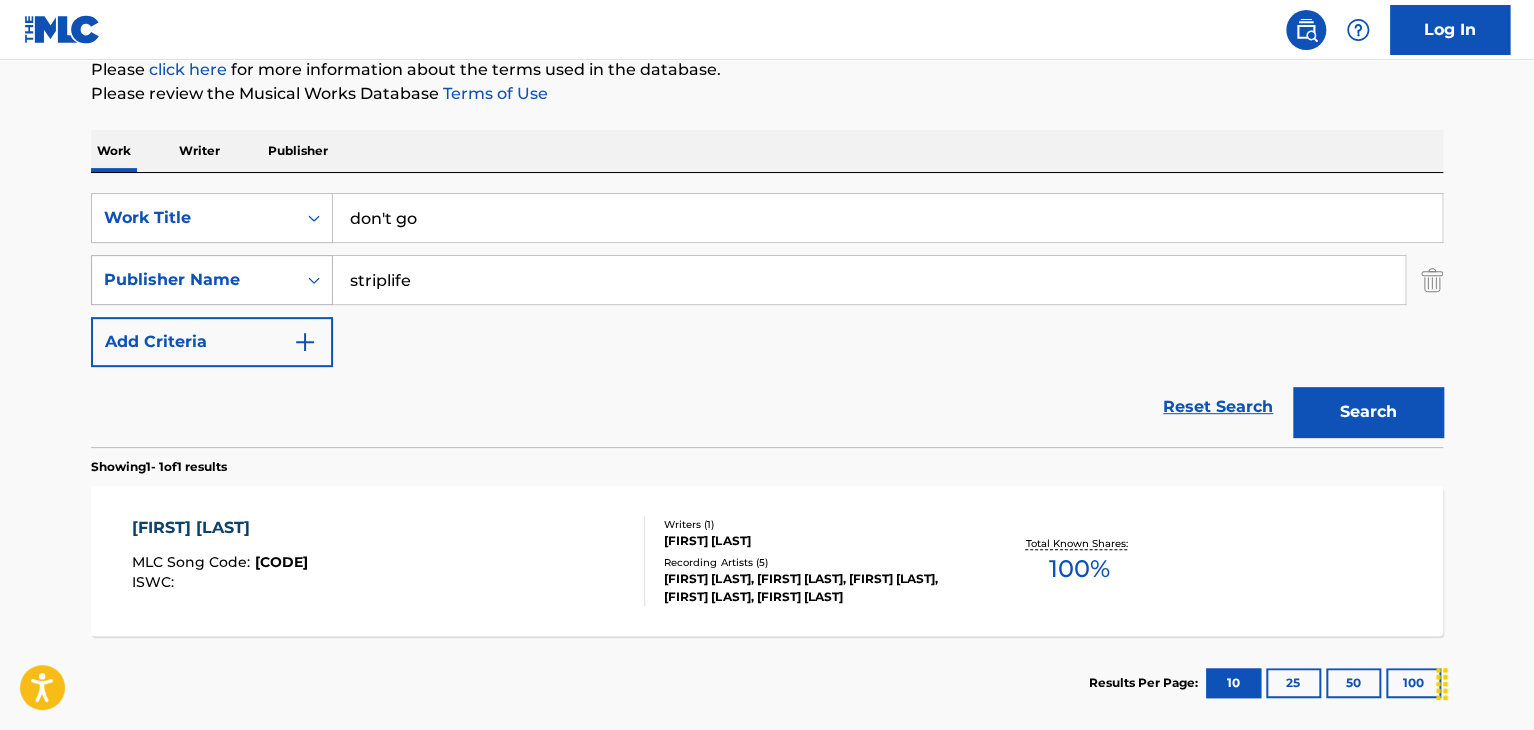 drag, startPoint x: 447, startPoint y: 279, endPoint x: 292, endPoint y: 257, distance: 156.55351 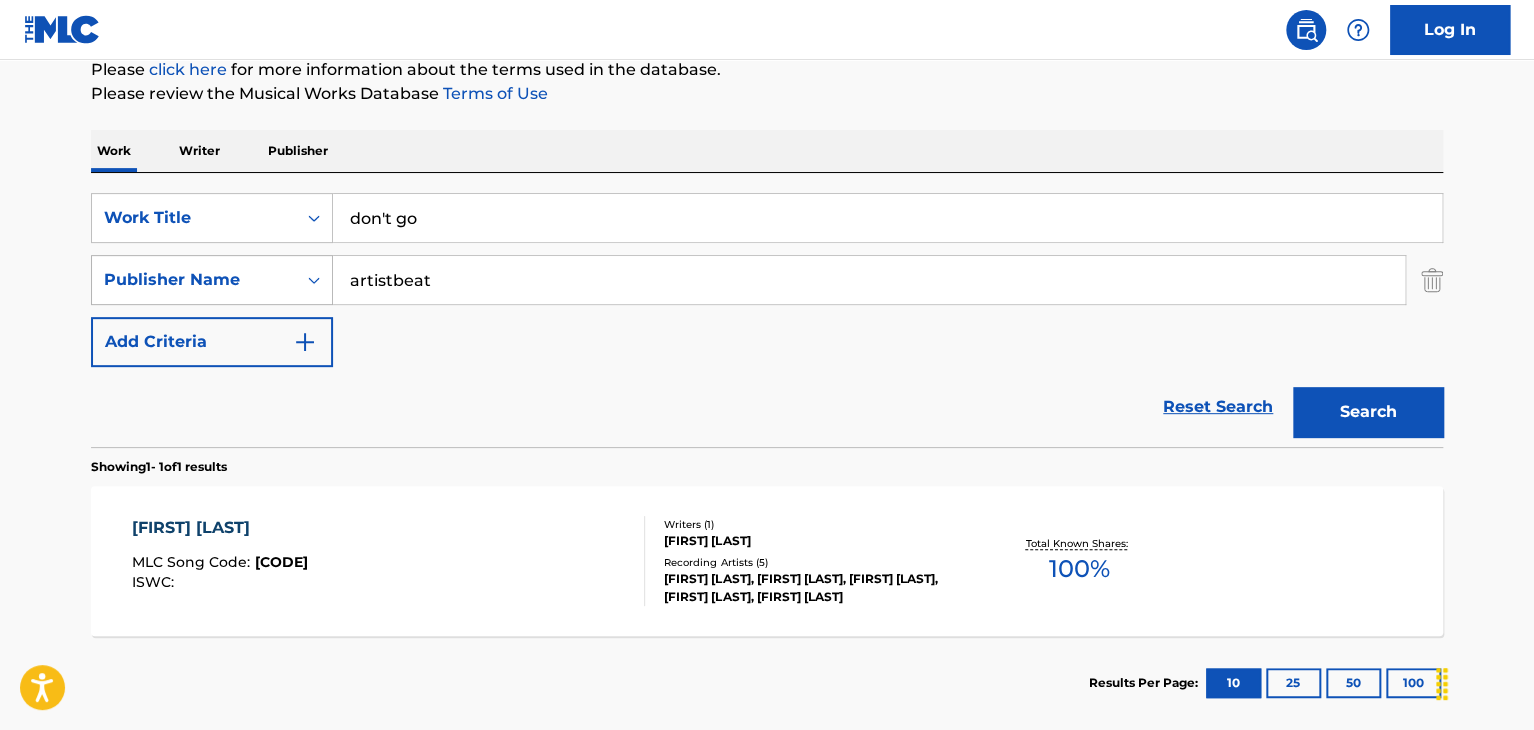 click on "Search" at bounding box center (1368, 412) 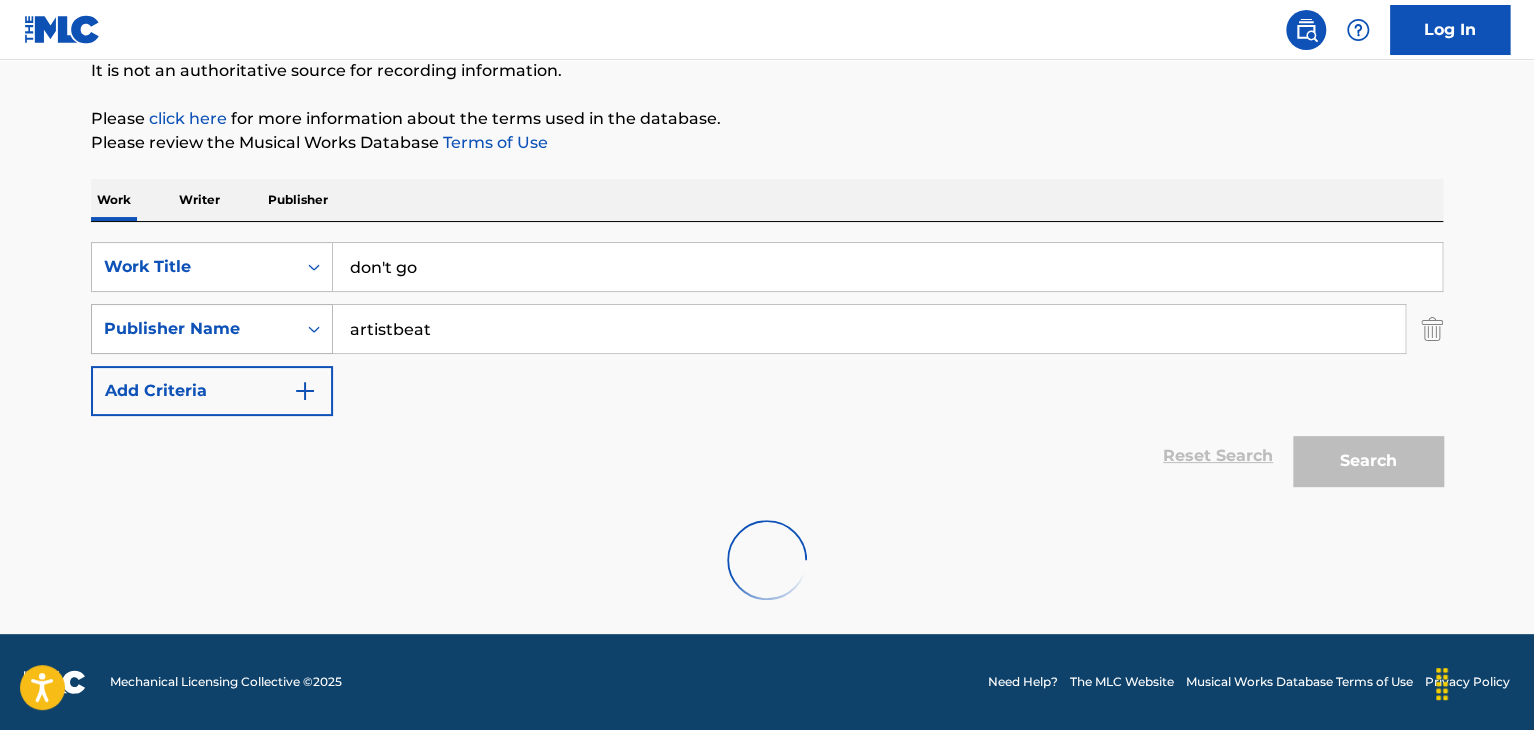 scroll, scrollTop: 138, scrollLeft: 0, axis: vertical 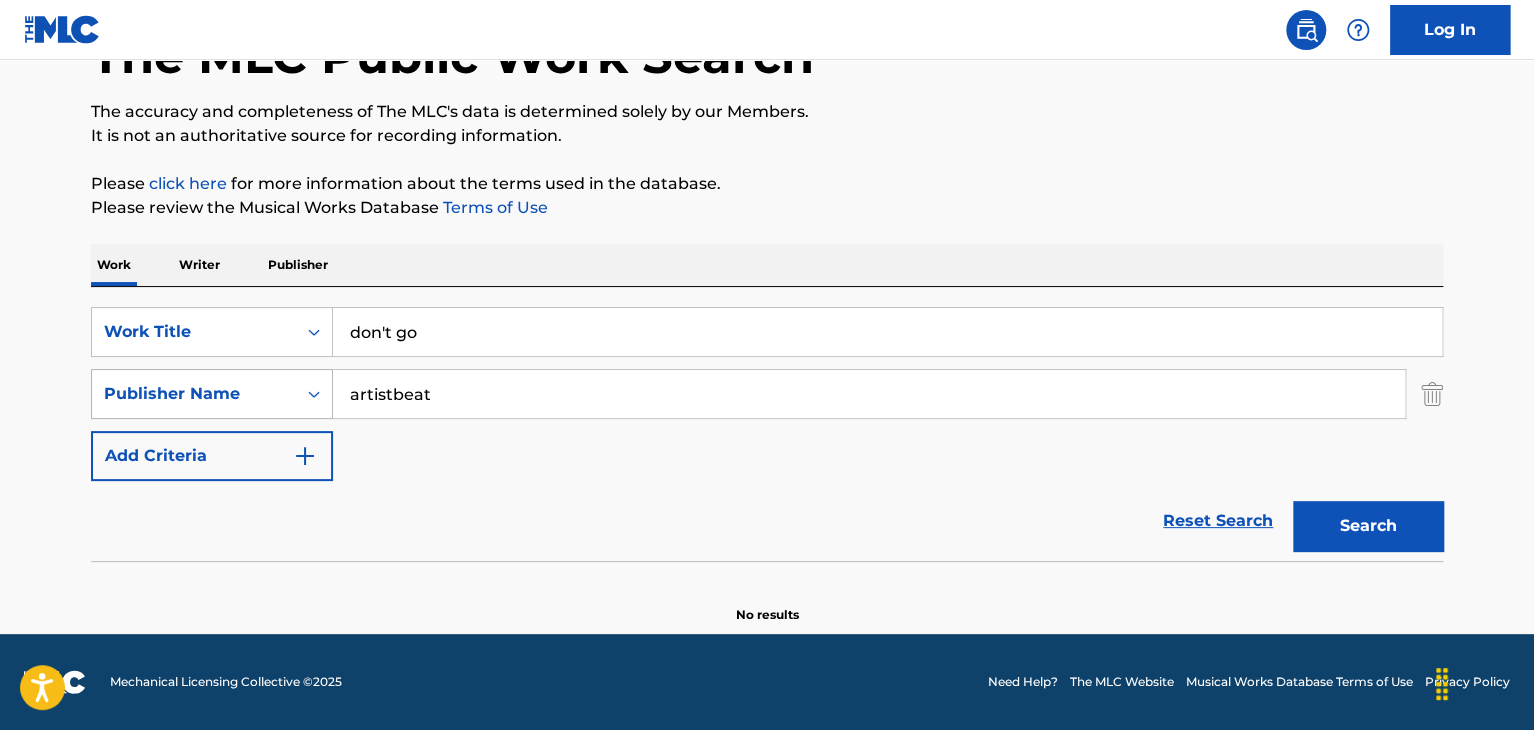 drag, startPoint x: 437, startPoint y: 402, endPoint x: 232, endPoint y: 368, distance: 207.80038 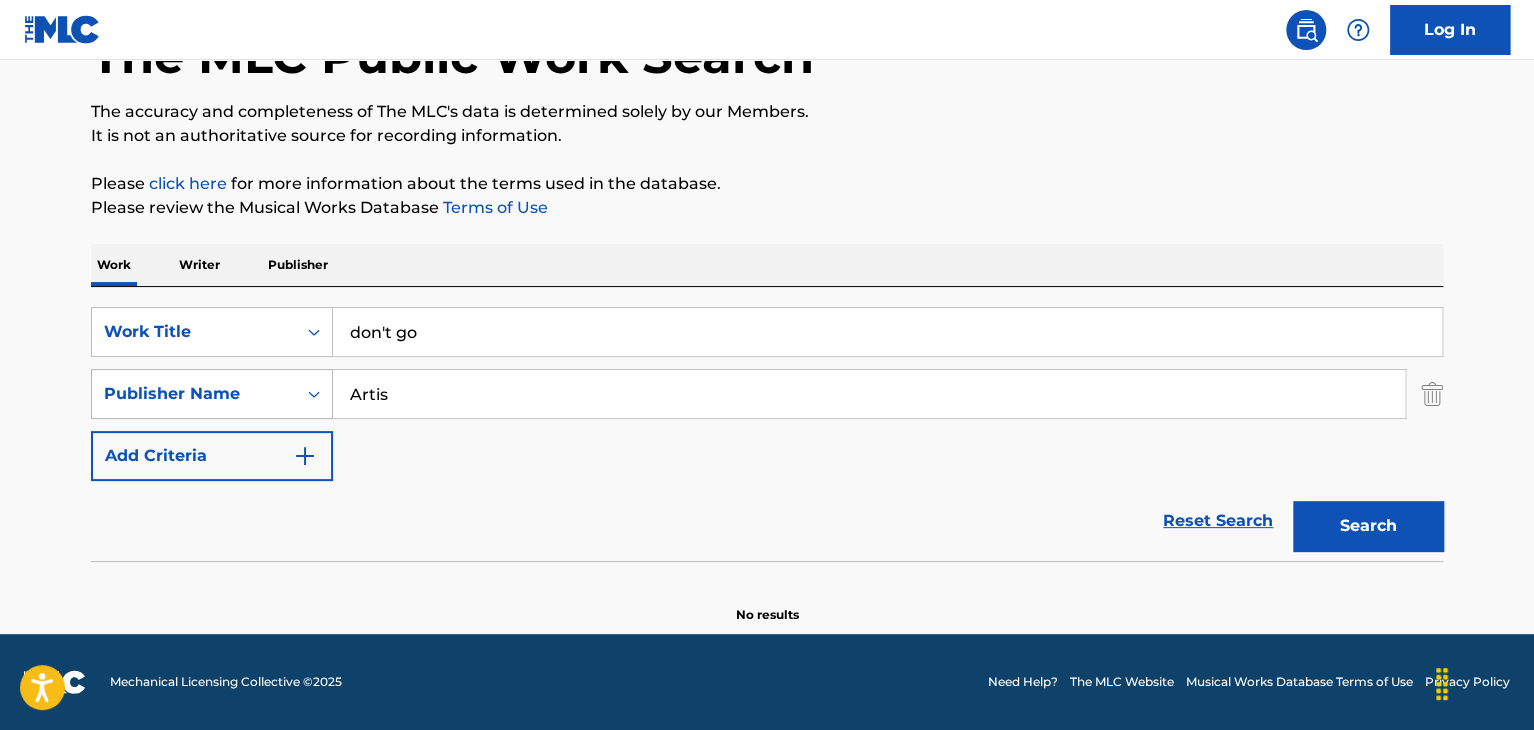type on "Artis" 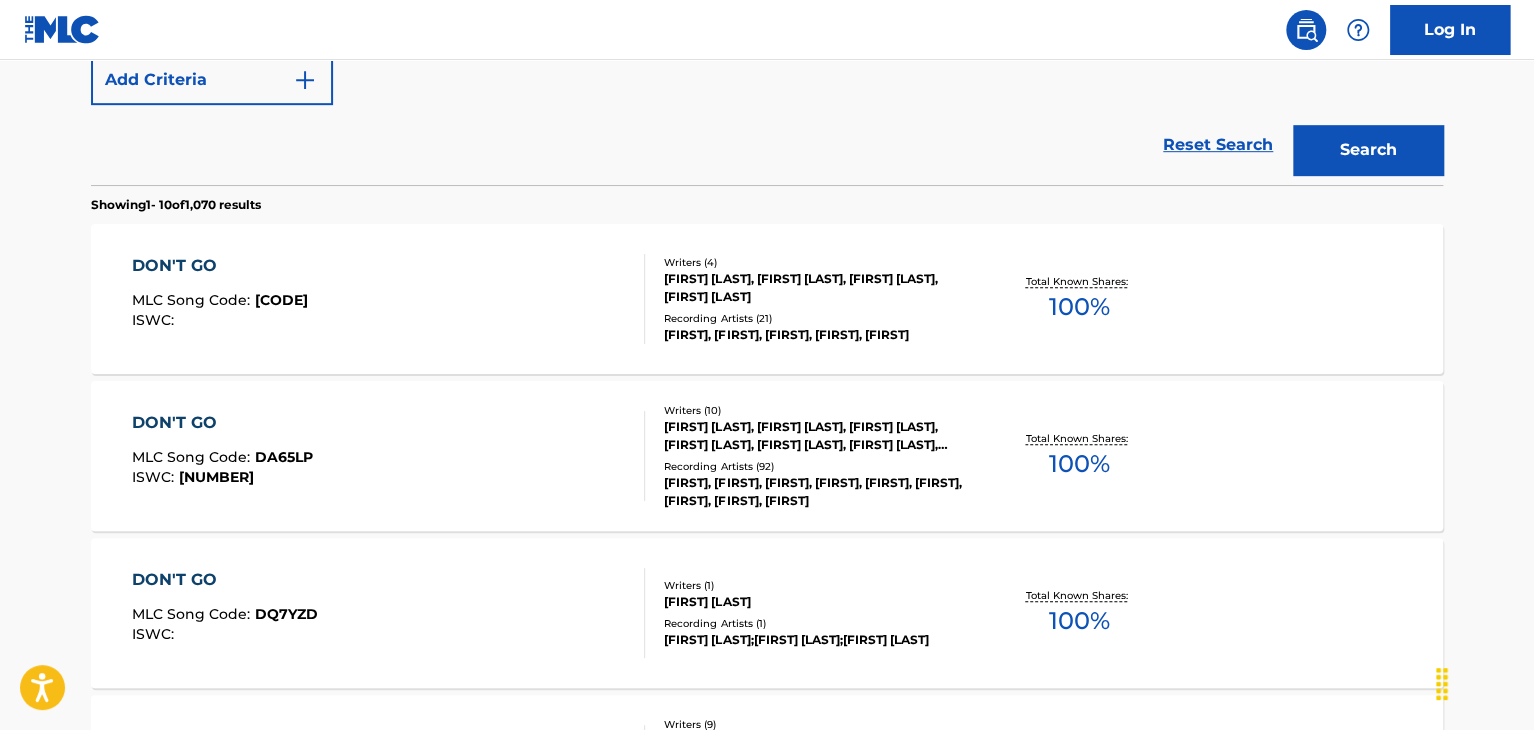 scroll, scrollTop: 516, scrollLeft: 0, axis: vertical 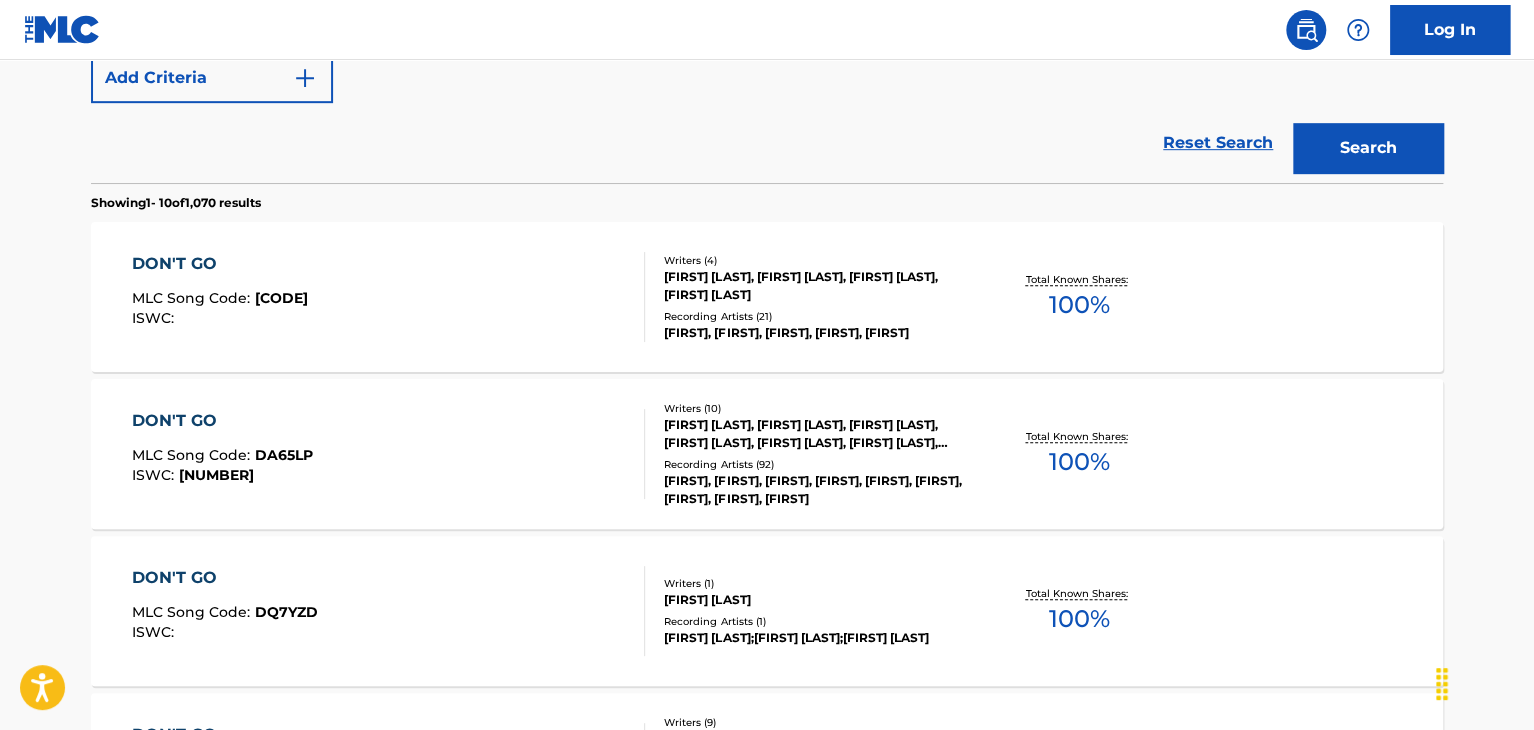 click on "DON'T GO MLC Song Code : DC08V4 ISWC :" at bounding box center (389, 297) 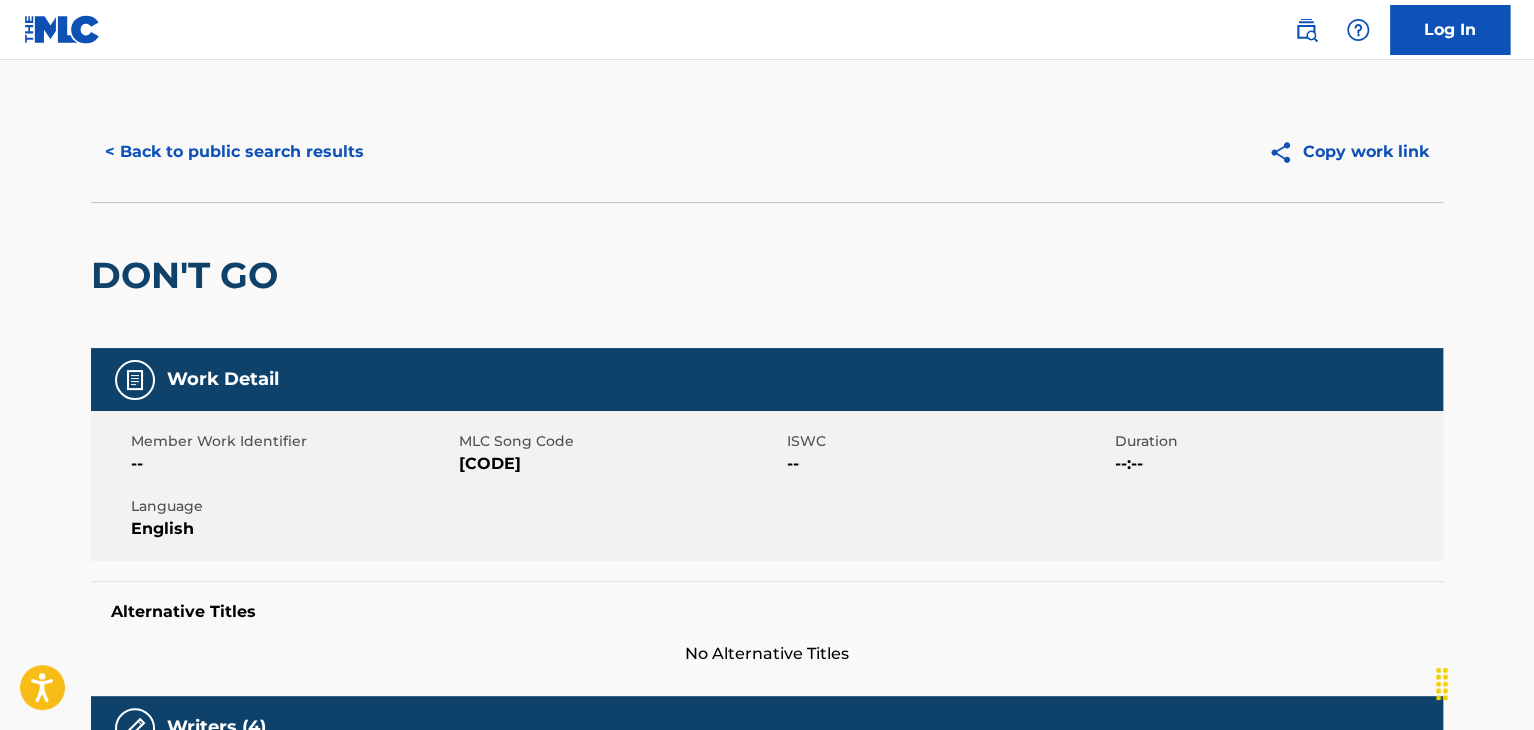 scroll, scrollTop: 0, scrollLeft: 0, axis: both 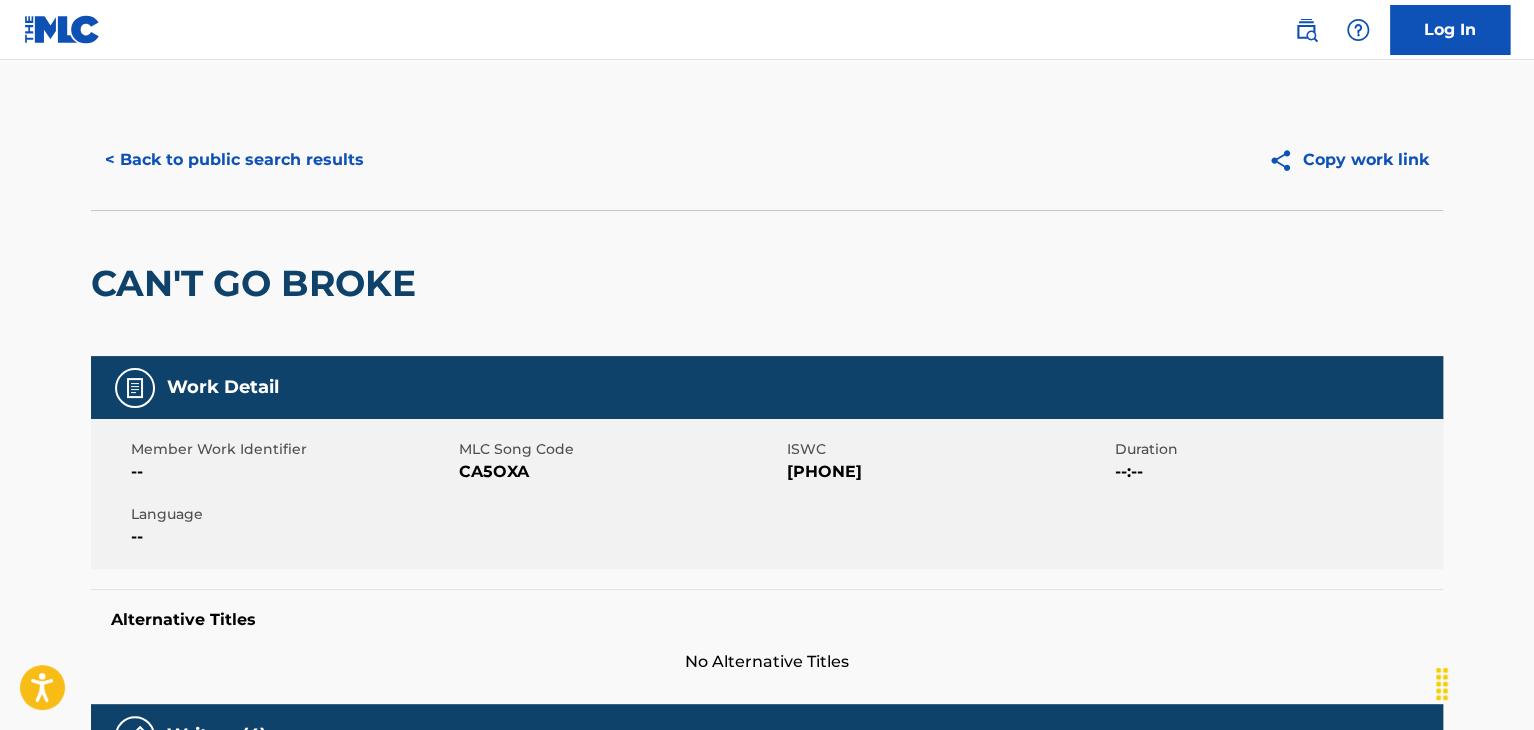 click on "< Back to public search results Copy work link" at bounding box center [767, 160] 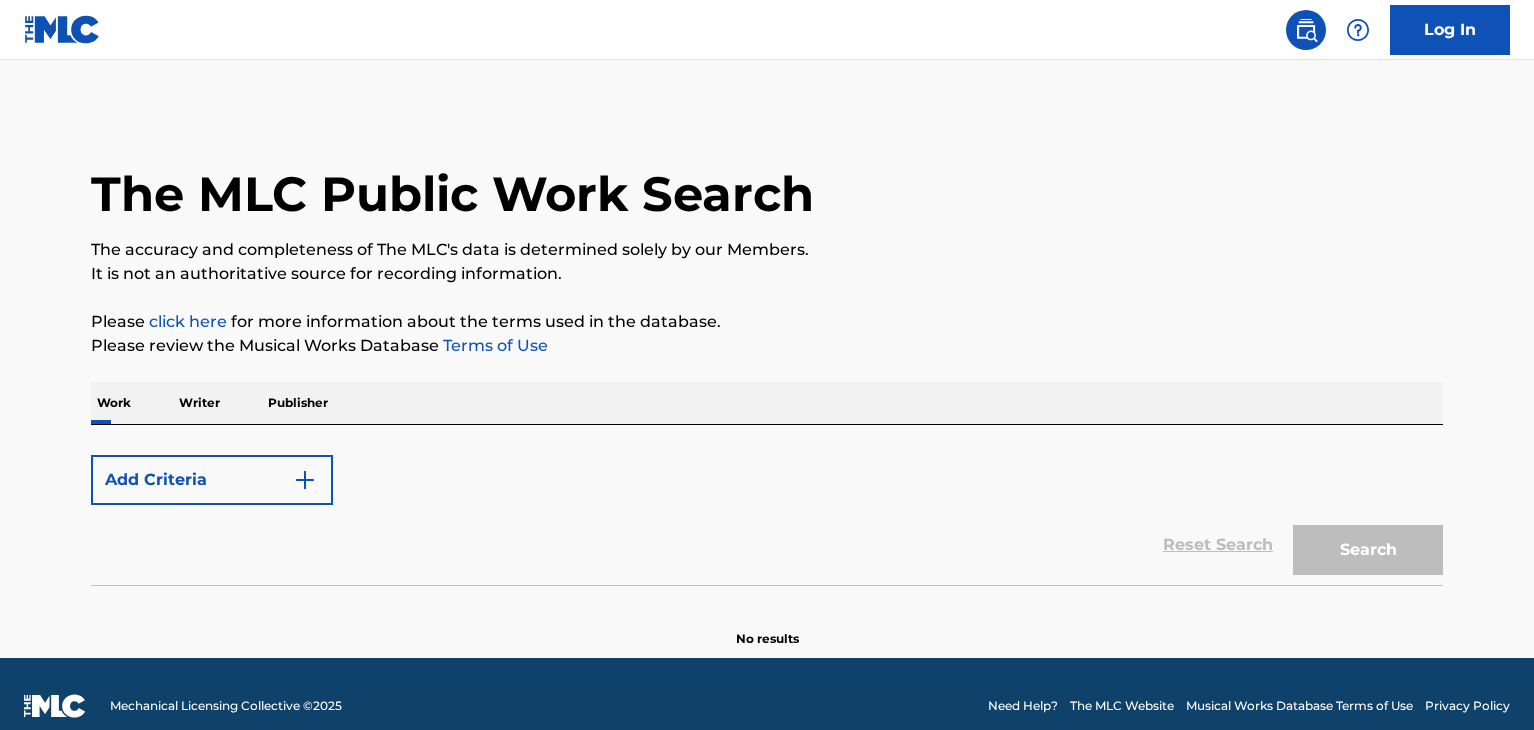 scroll, scrollTop: 0, scrollLeft: 0, axis: both 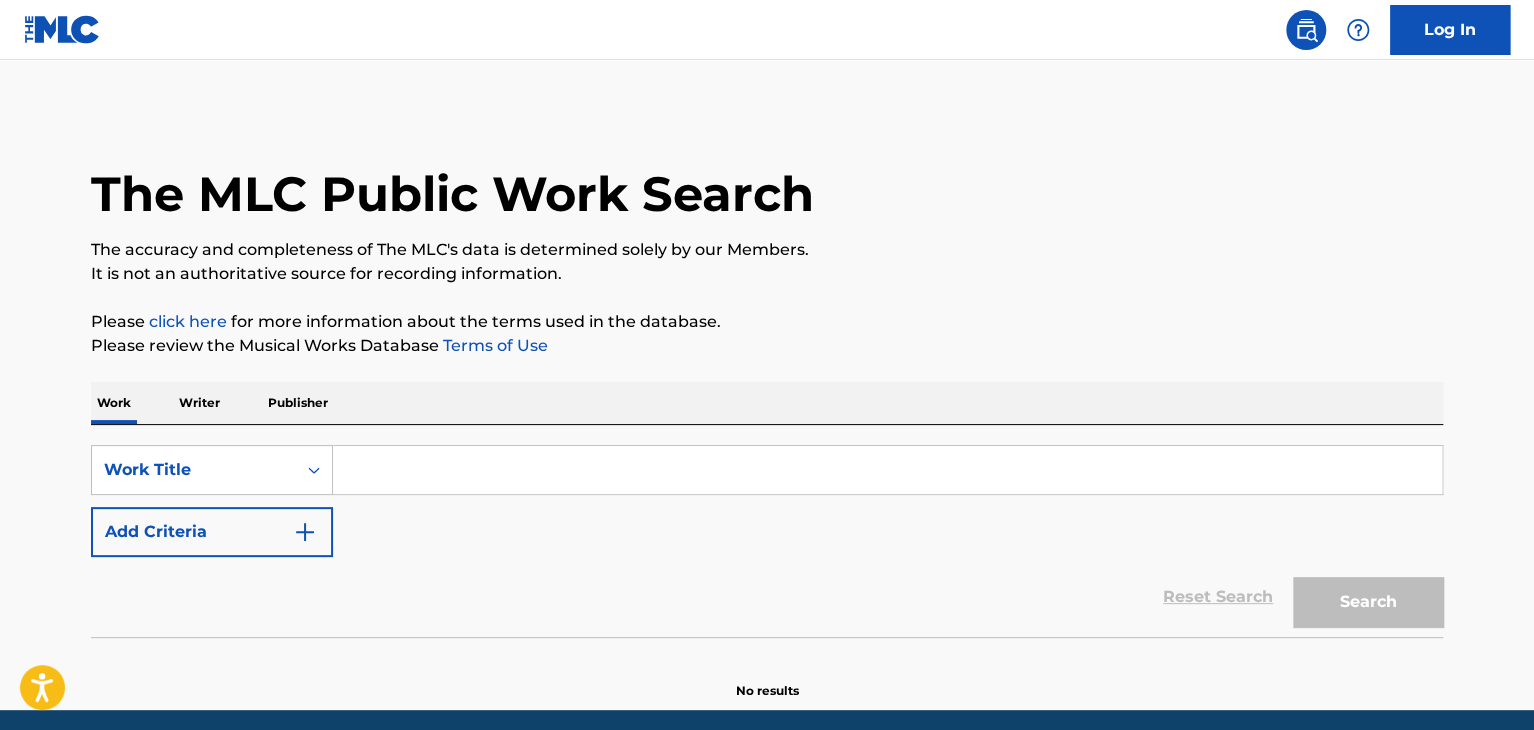 click at bounding box center (887, 470) 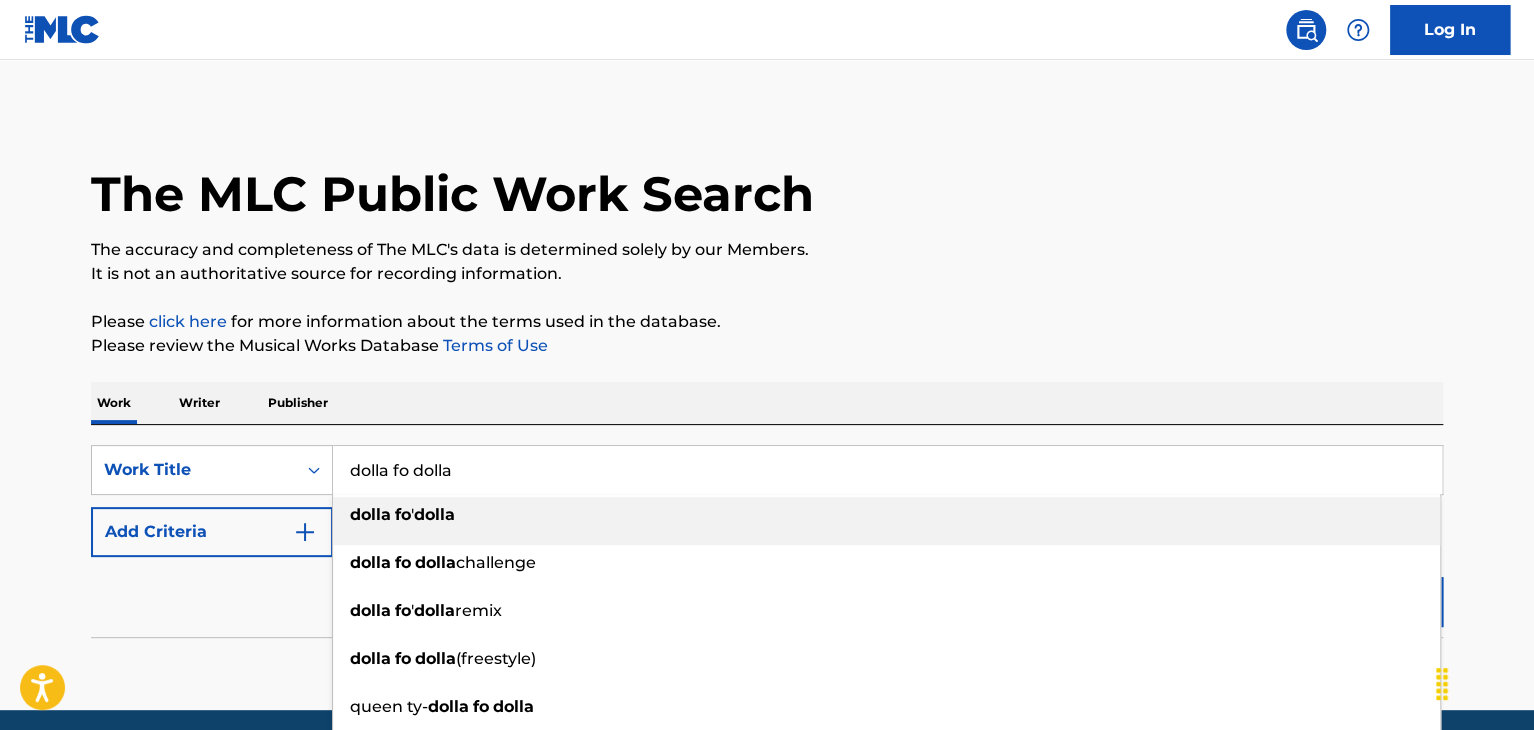click on "dolla fo dolla" at bounding box center (887, 470) 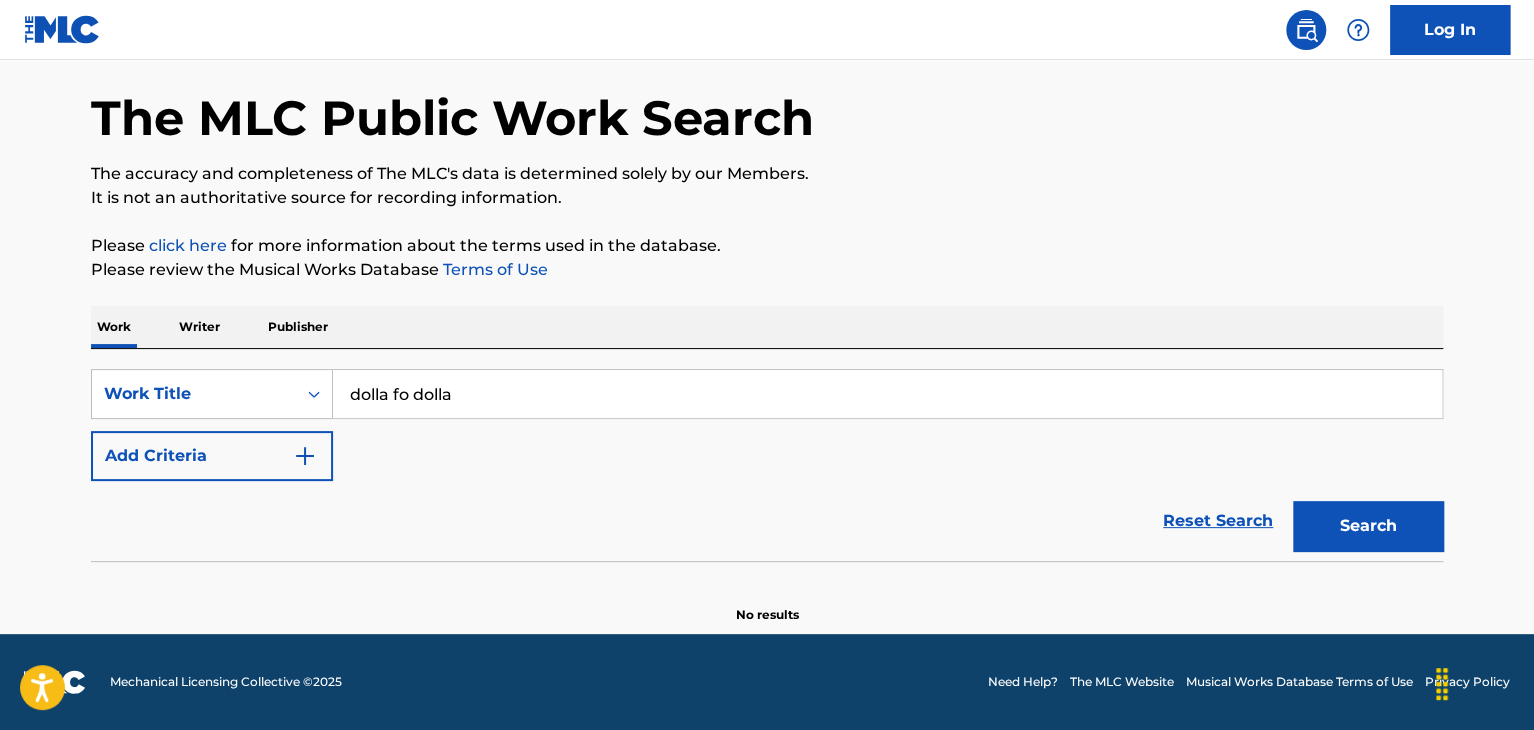 scroll, scrollTop: 75, scrollLeft: 0, axis: vertical 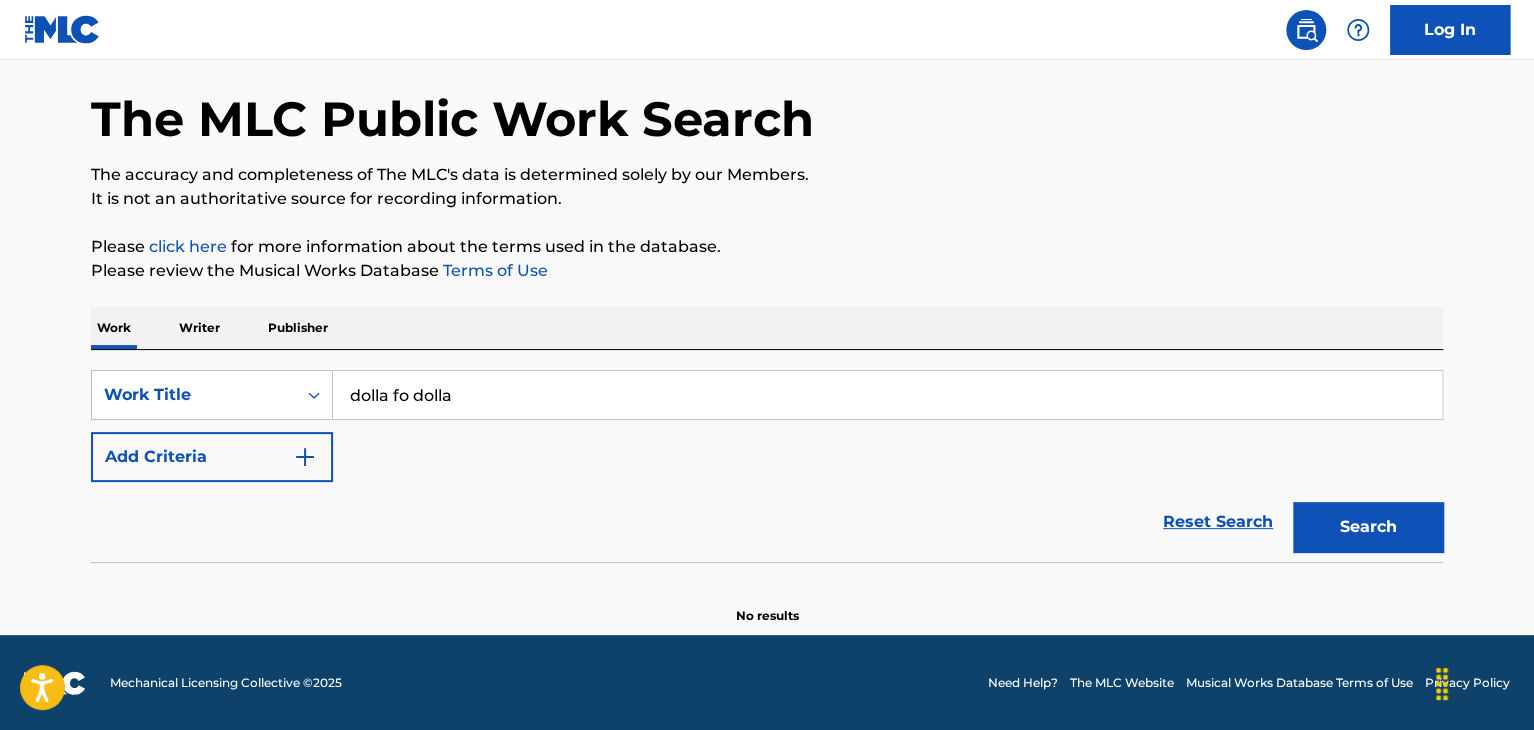 click on "Search" at bounding box center (1368, 527) 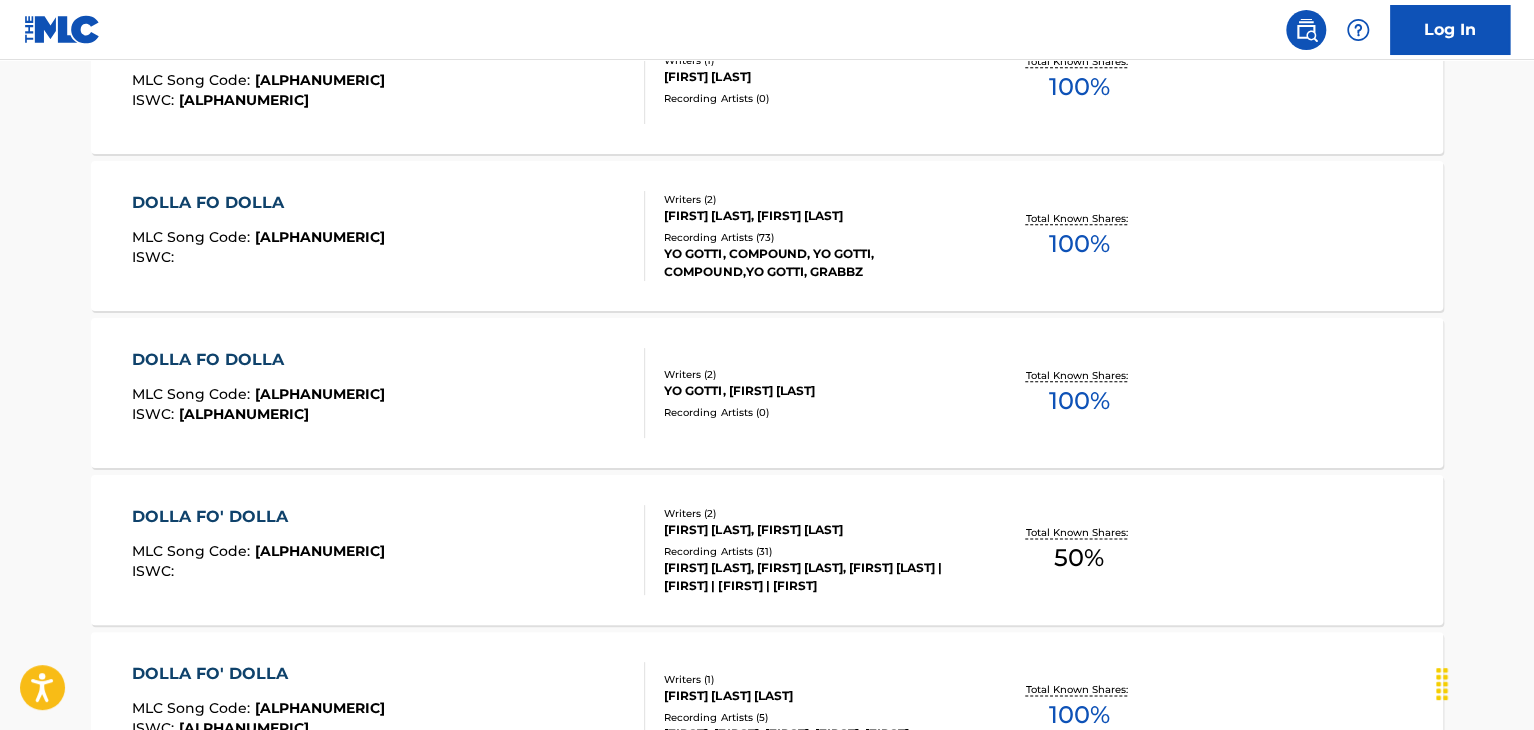 scroll, scrollTop: 987, scrollLeft: 0, axis: vertical 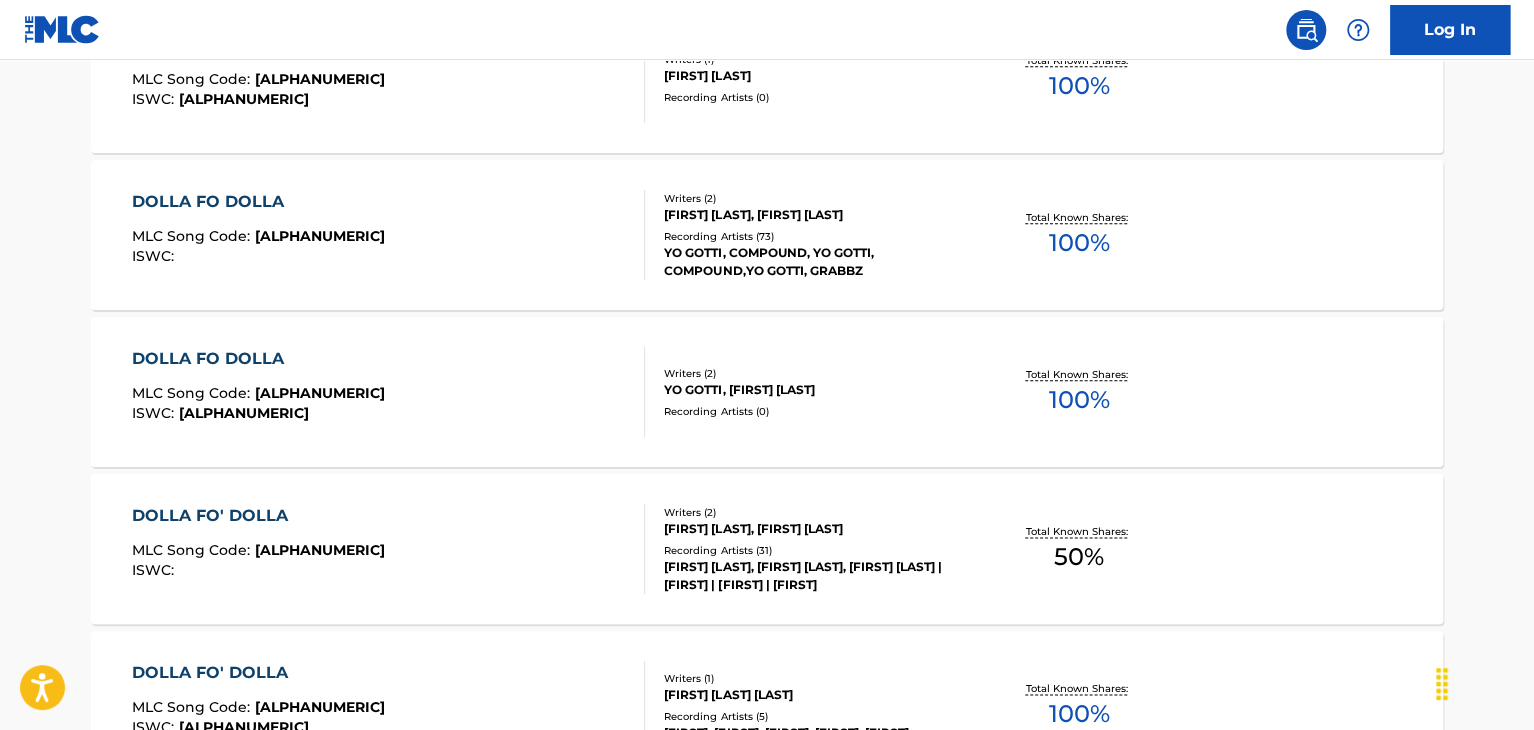 click on "DOLLA FO DOLLA MLC Song Code : [ALPHANUMERIC] ISWC :" at bounding box center (389, 235) 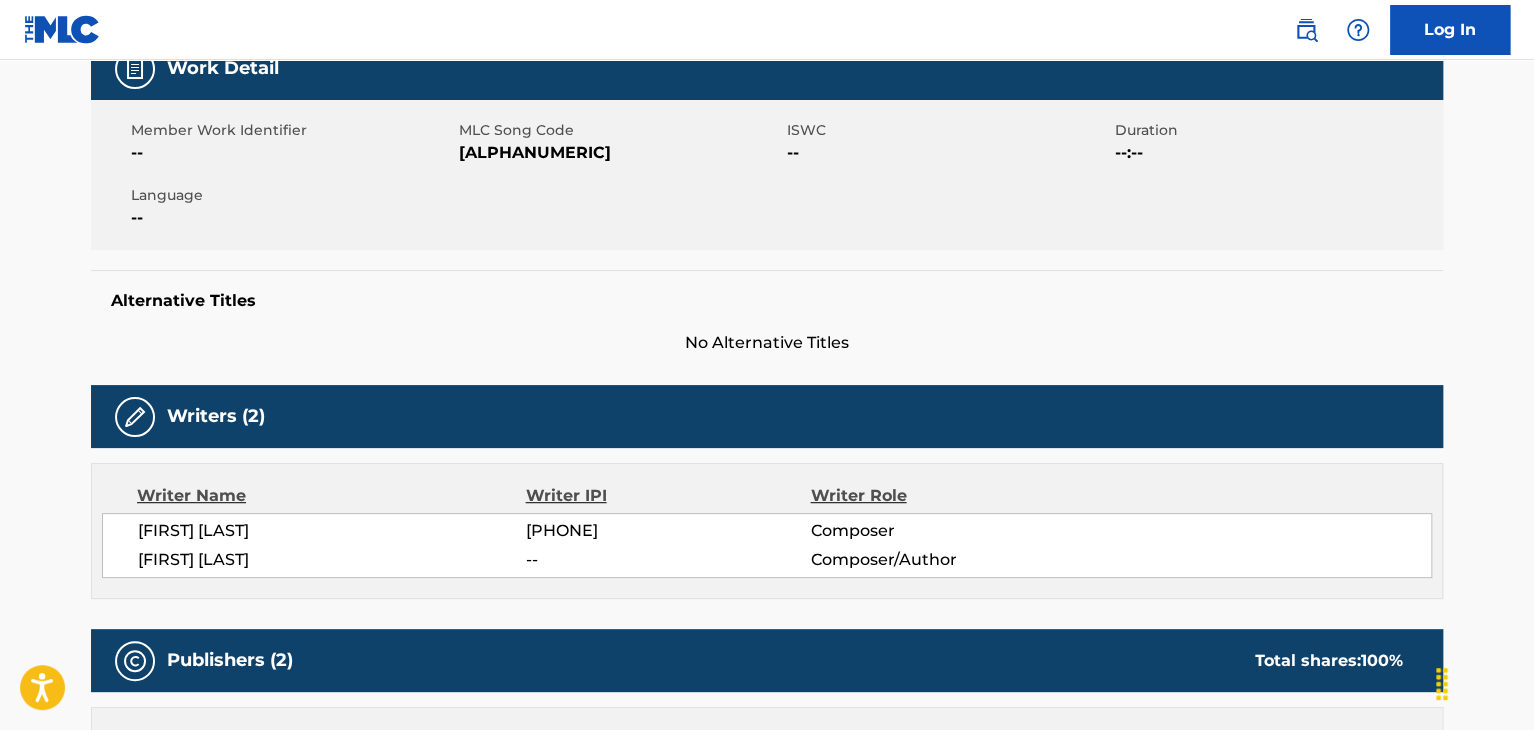 scroll, scrollTop: 0, scrollLeft: 0, axis: both 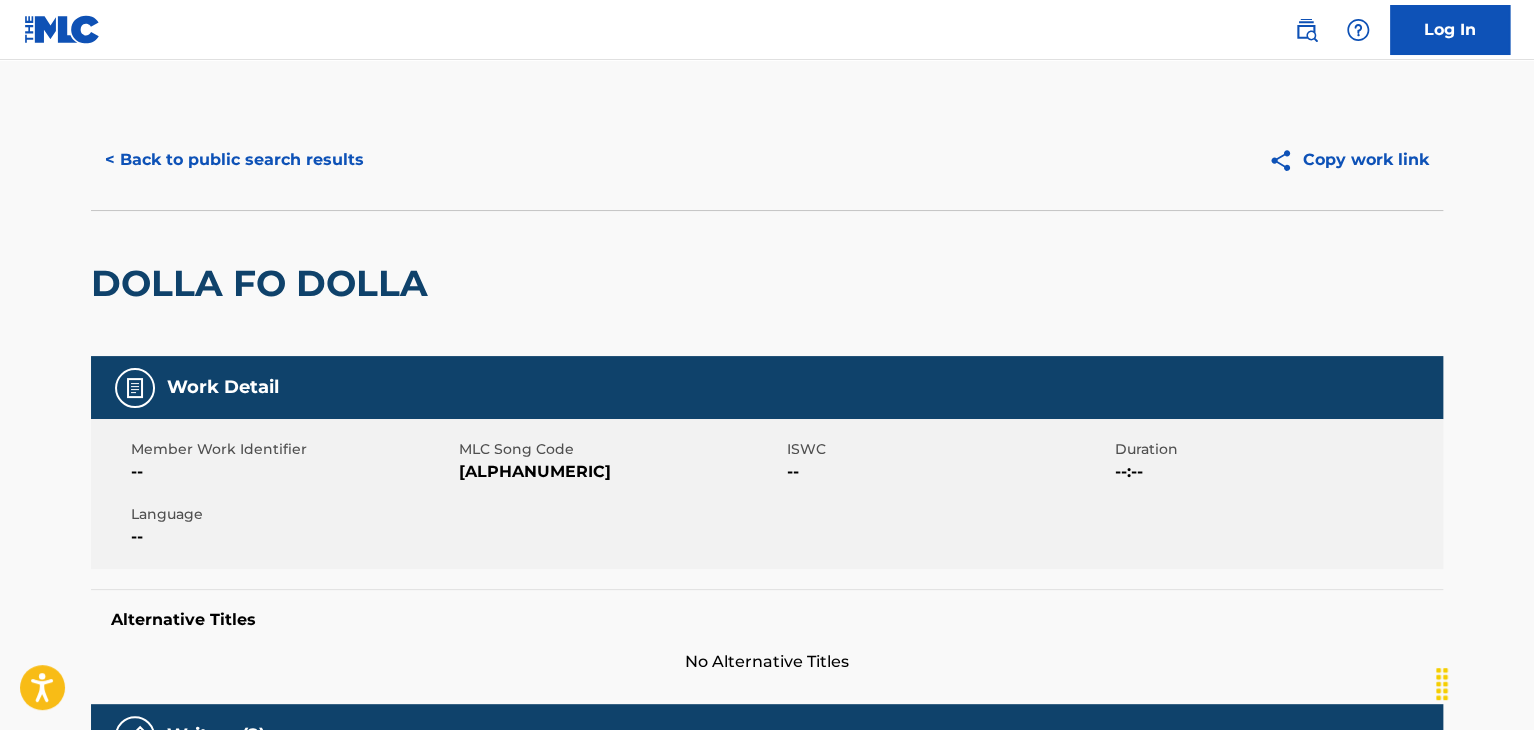 click on "< Back to public search results" at bounding box center (234, 160) 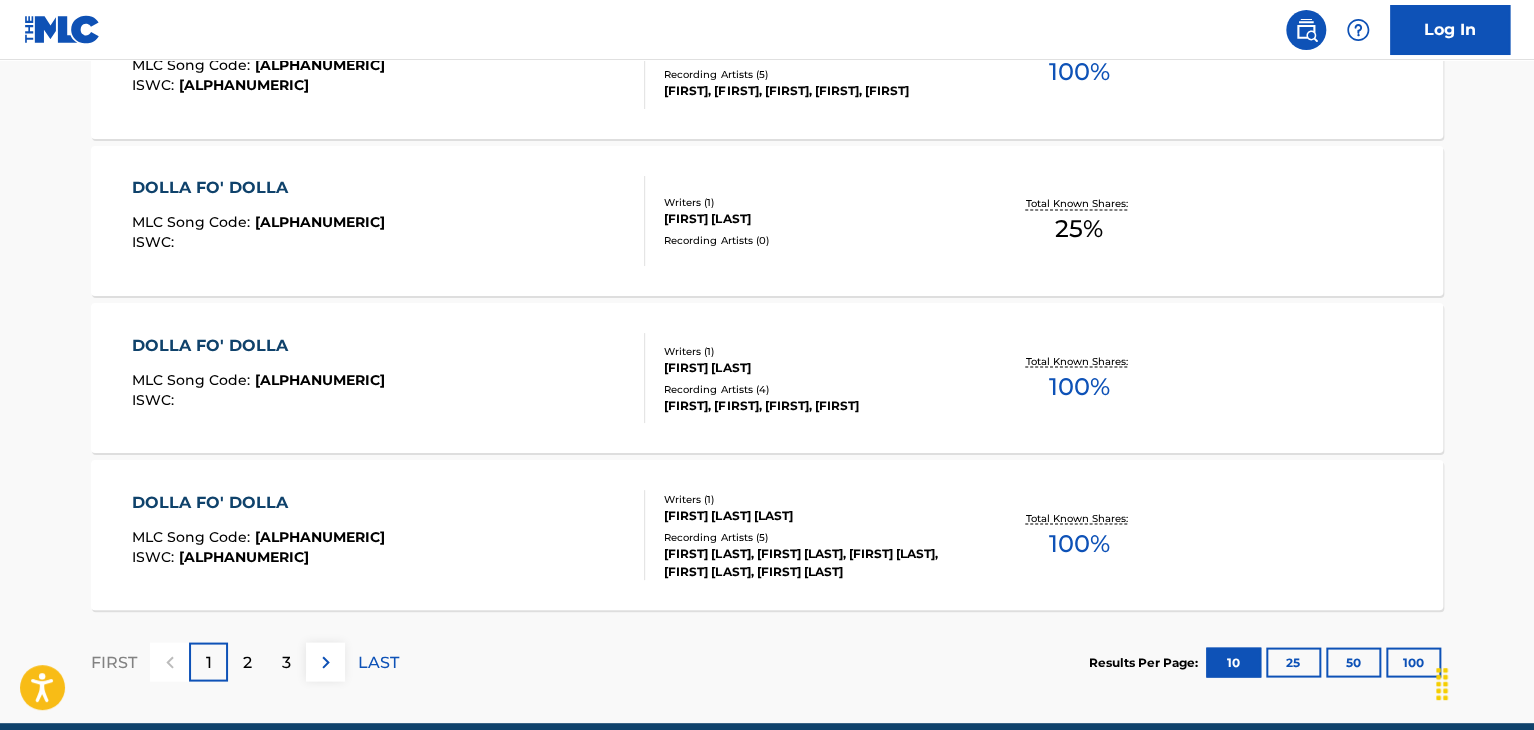 scroll, scrollTop: 1718, scrollLeft: 0, axis: vertical 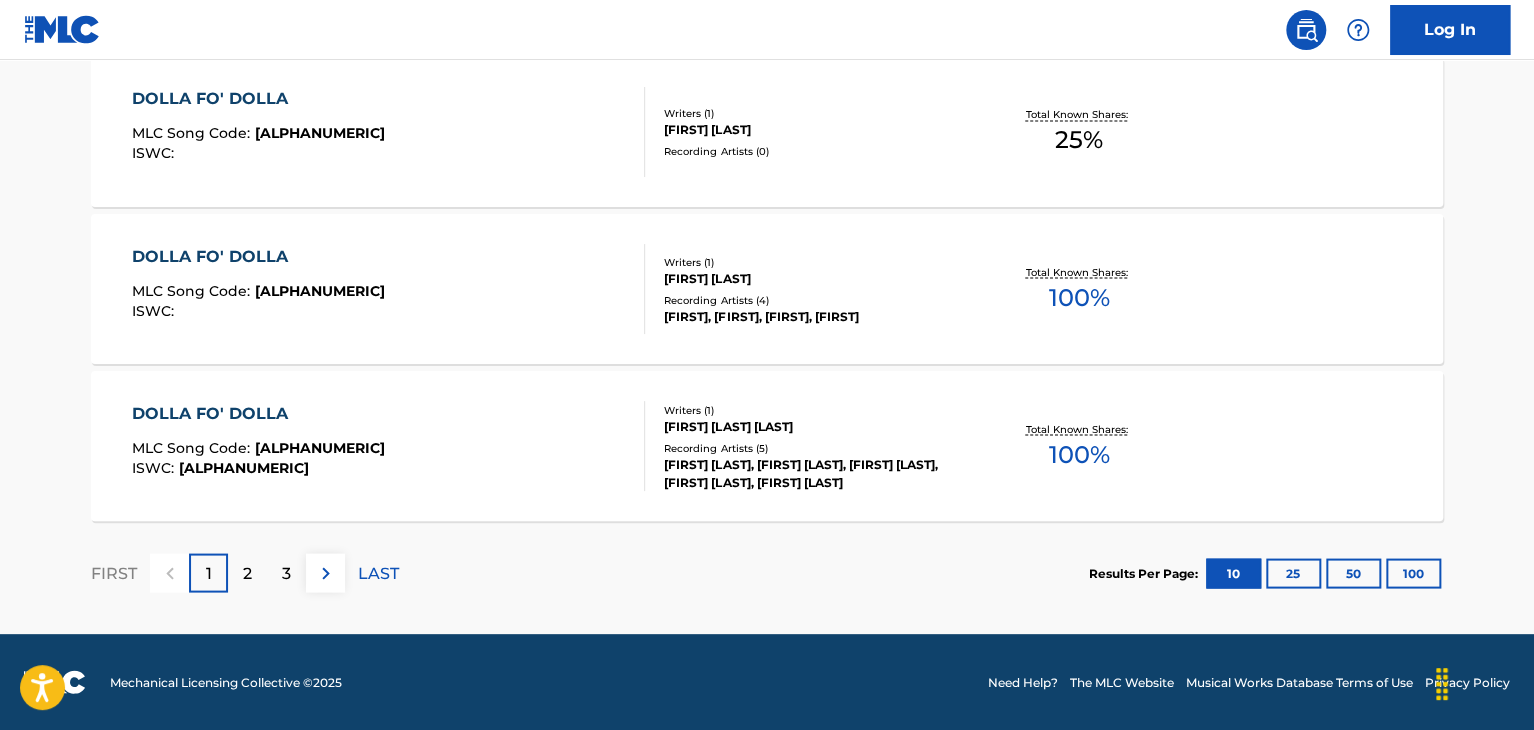 click on "2" at bounding box center (247, 572) 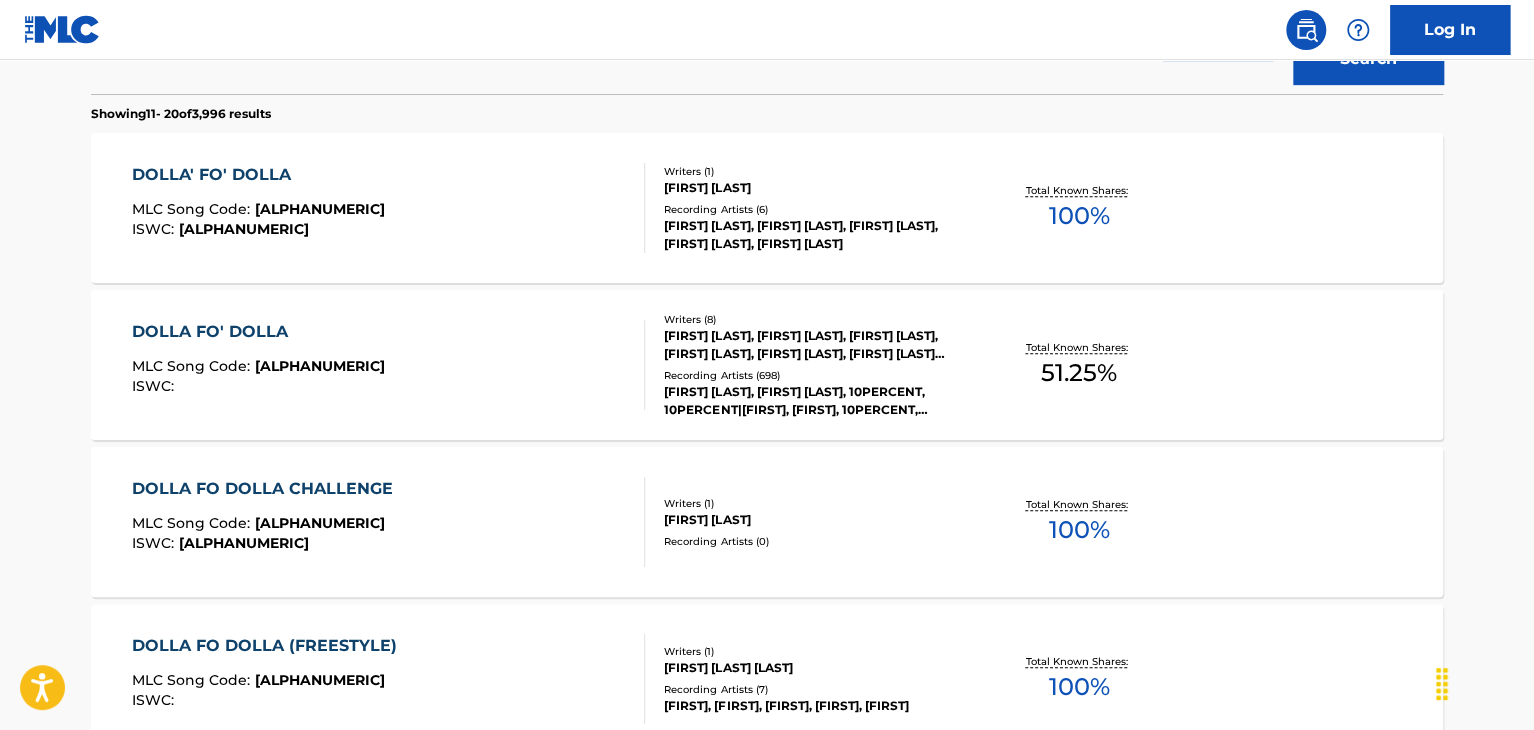 scroll, scrollTop: 542, scrollLeft: 0, axis: vertical 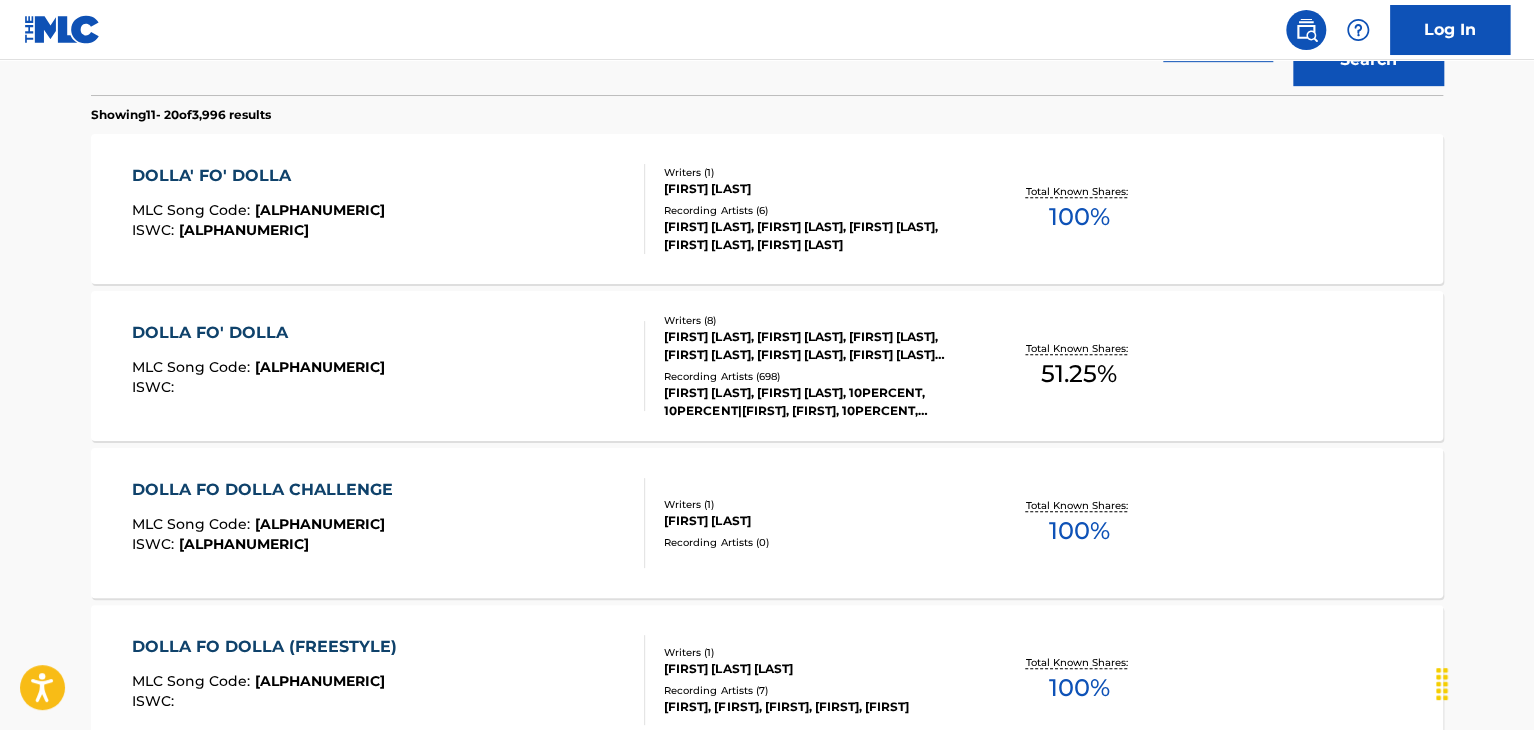 click on "DOLLA FO' DOLLA MLC Song Code : [ALPHANUMERIC] ISWC :" at bounding box center [389, 366] 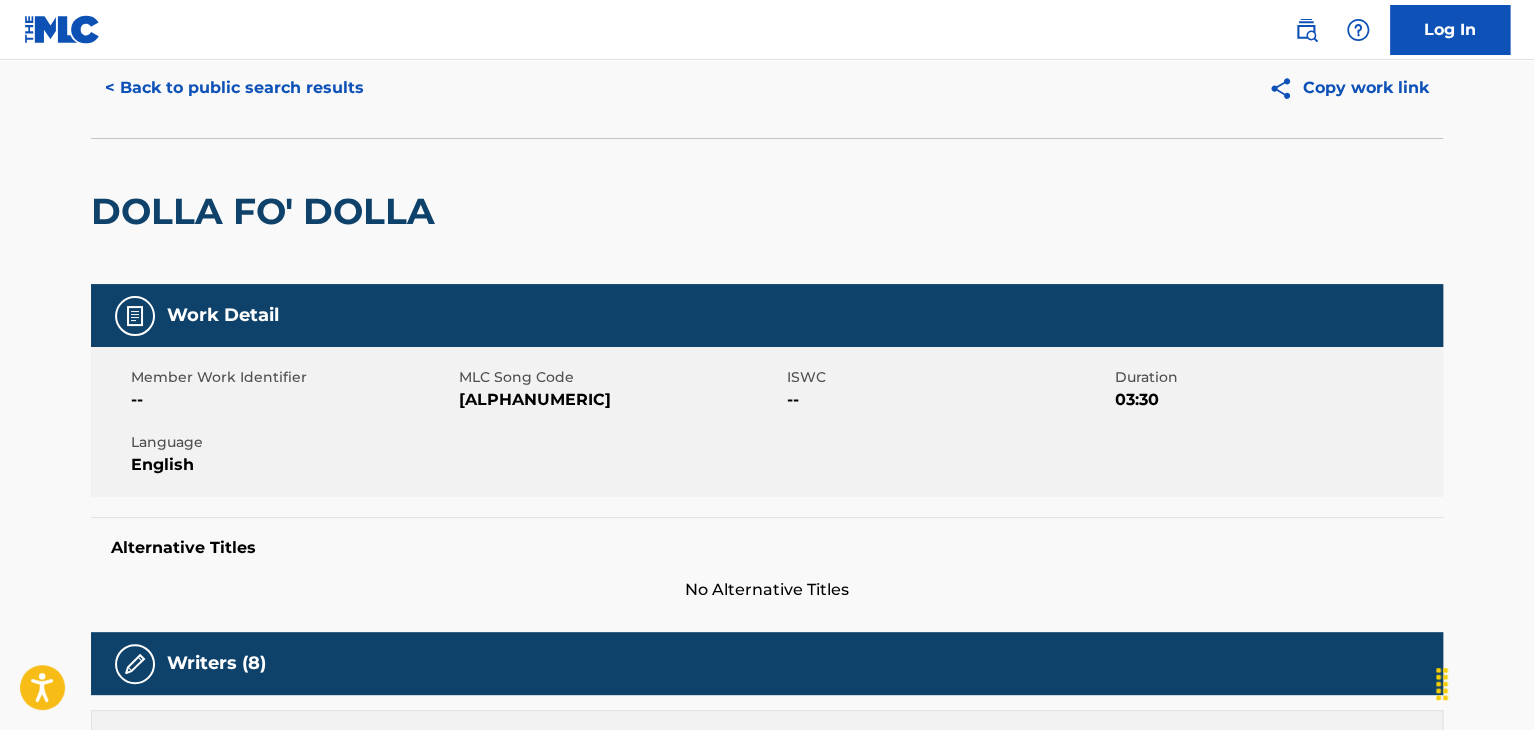 scroll, scrollTop: 0, scrollLeft: 0, axis: both 